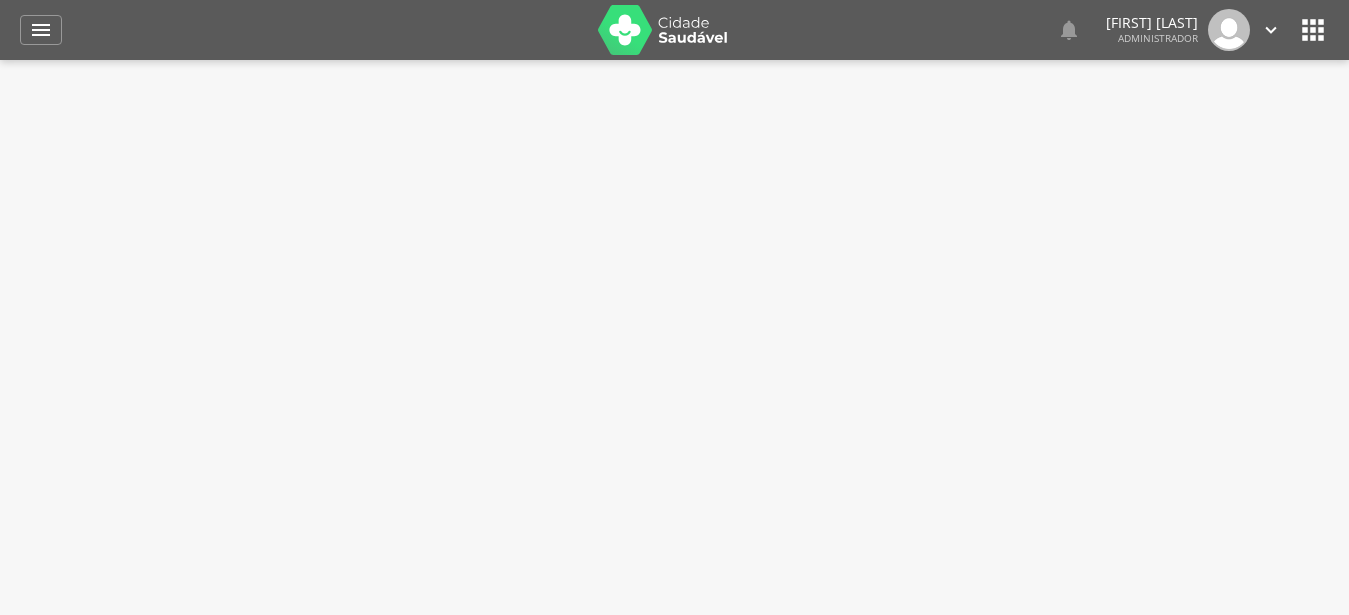 scroll, scrollTop: 0, scrollLeft: 0, axis: both 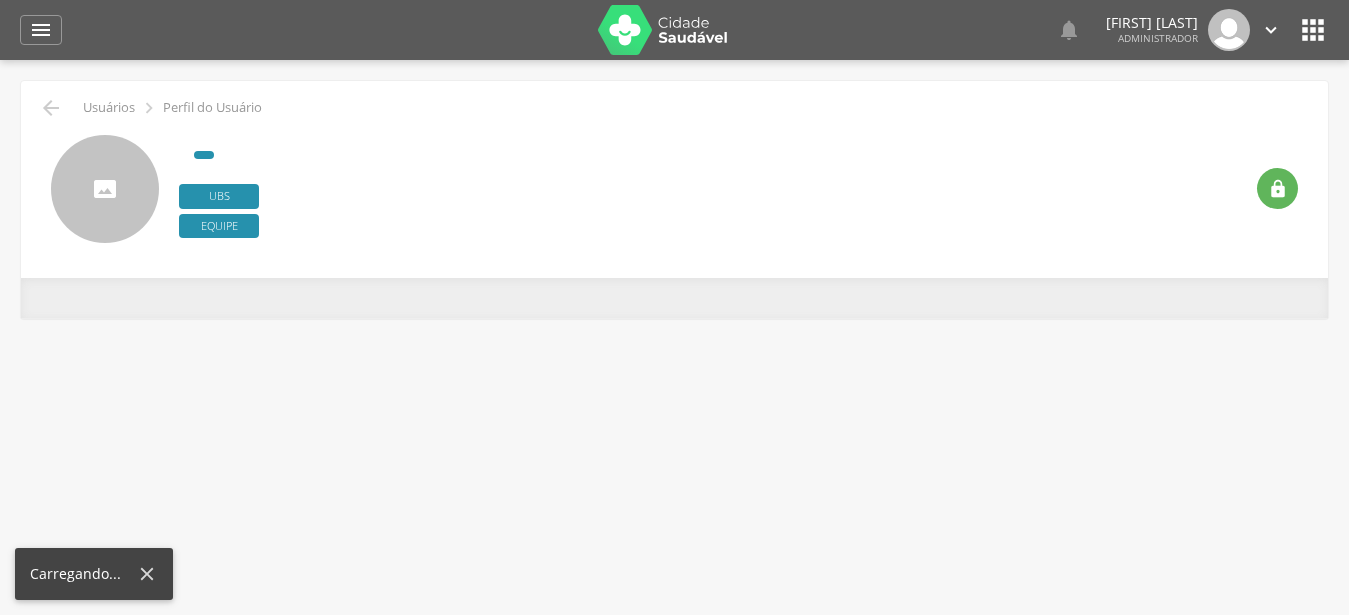 type on "**********" 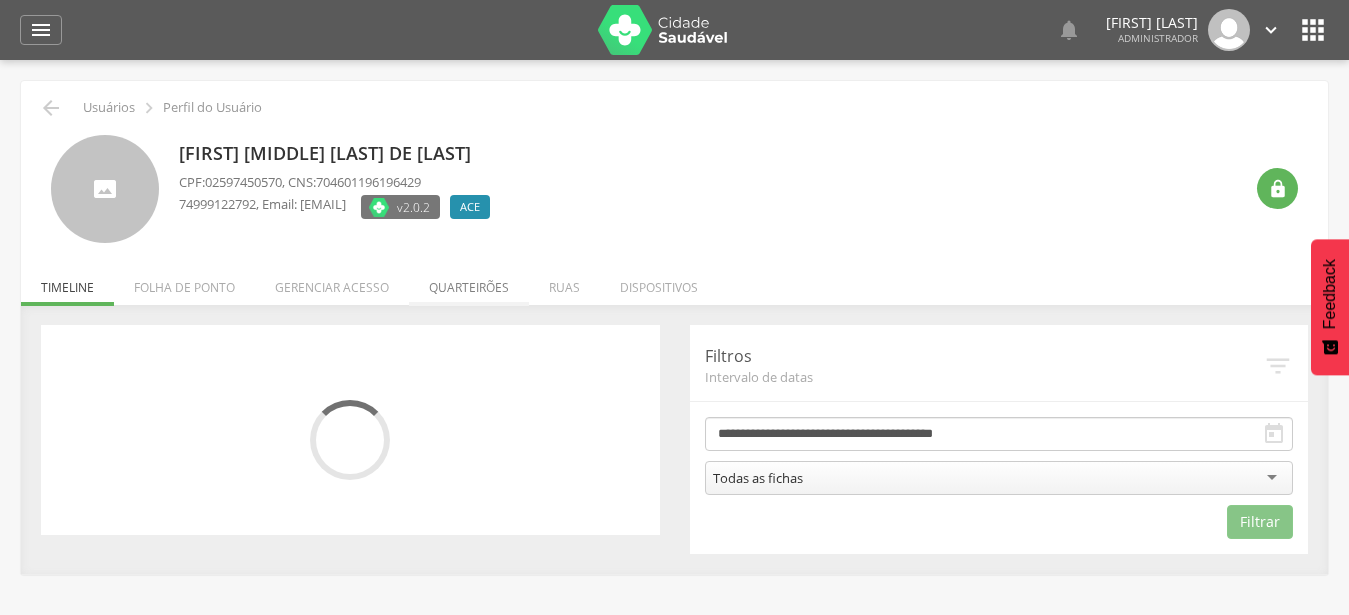 click on "Quarteirões" at bounding box center [469, 282] 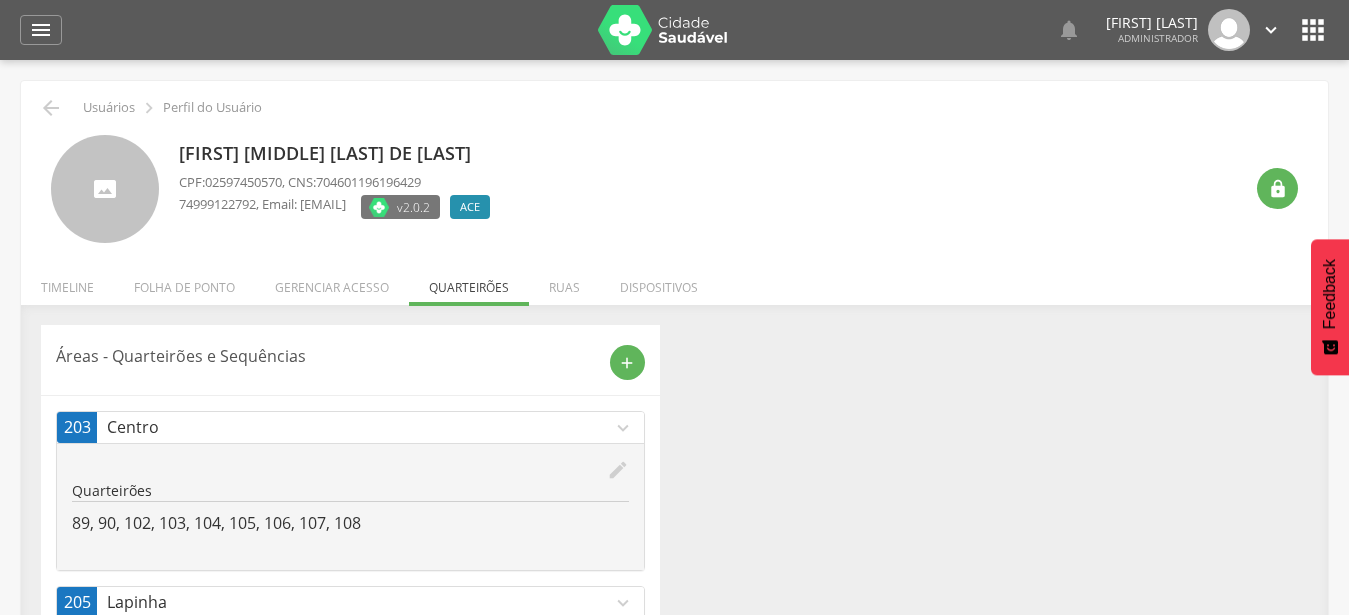 scroll, scrollTop: 108, scrollLeft: 0, axis: vertical 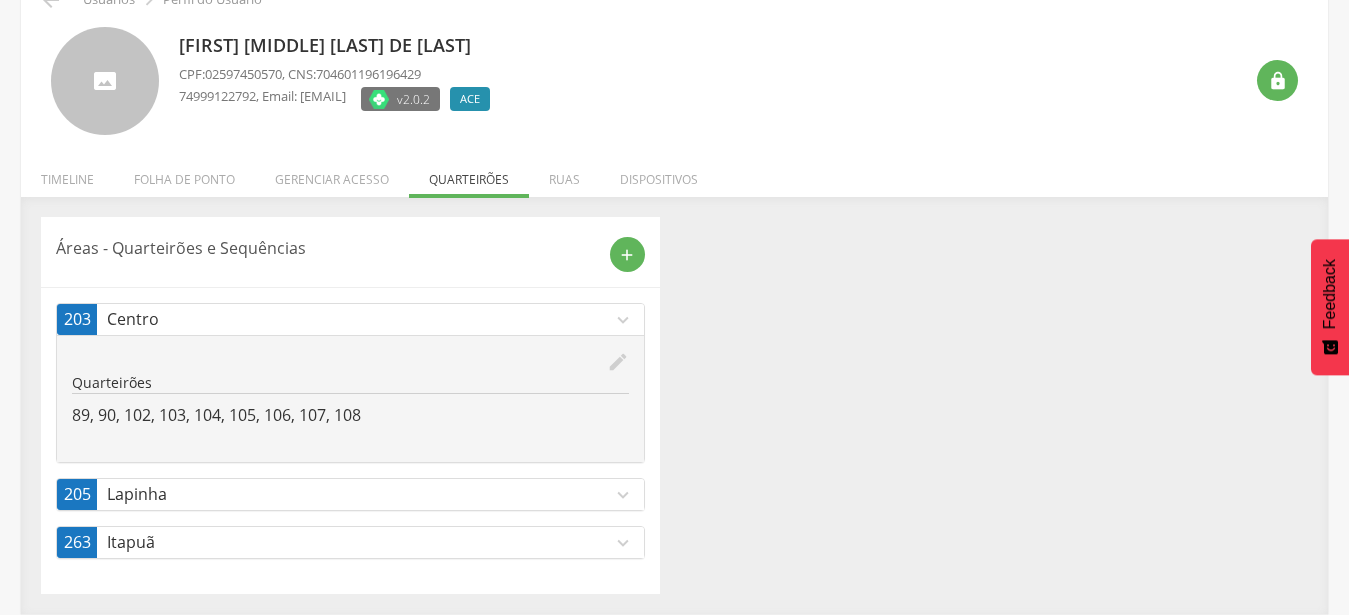 click on "Centro" at bounding box center (359, 319) 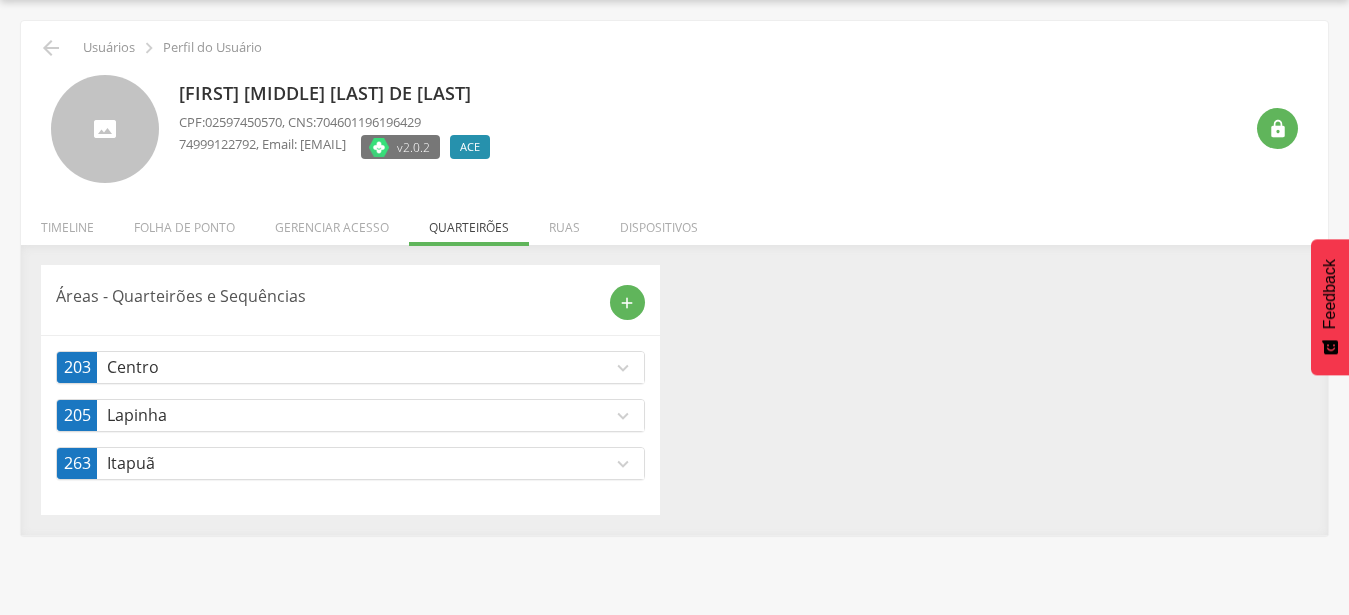 scroll, scrollTop: 60, scrollLeft: 0, axis: vertical 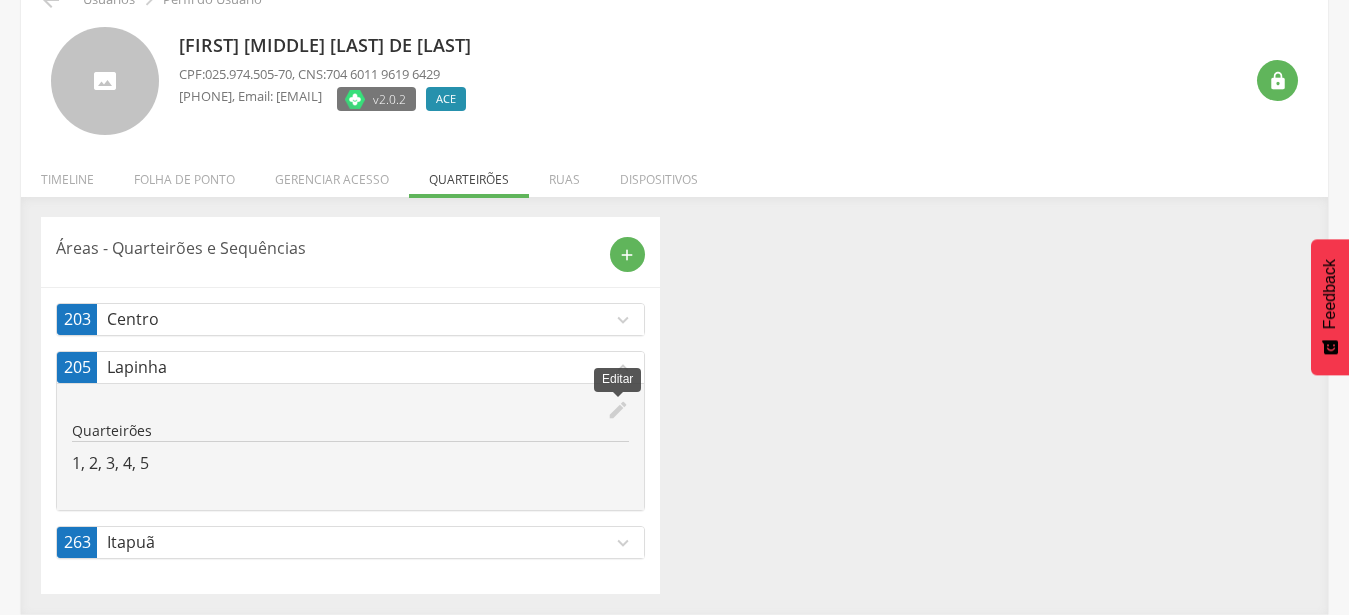 click on "edit" at bounding box center (618, 410) 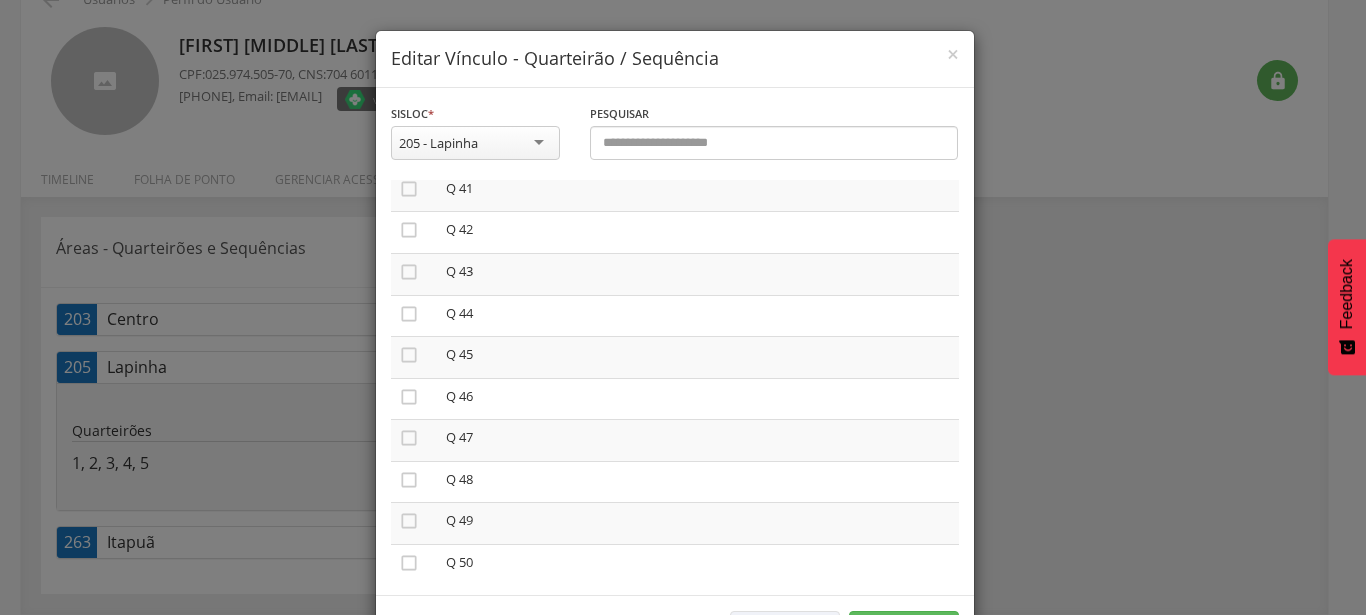 scroll, scrollTop: 1804, scrollLeft: 0, axis: vertical 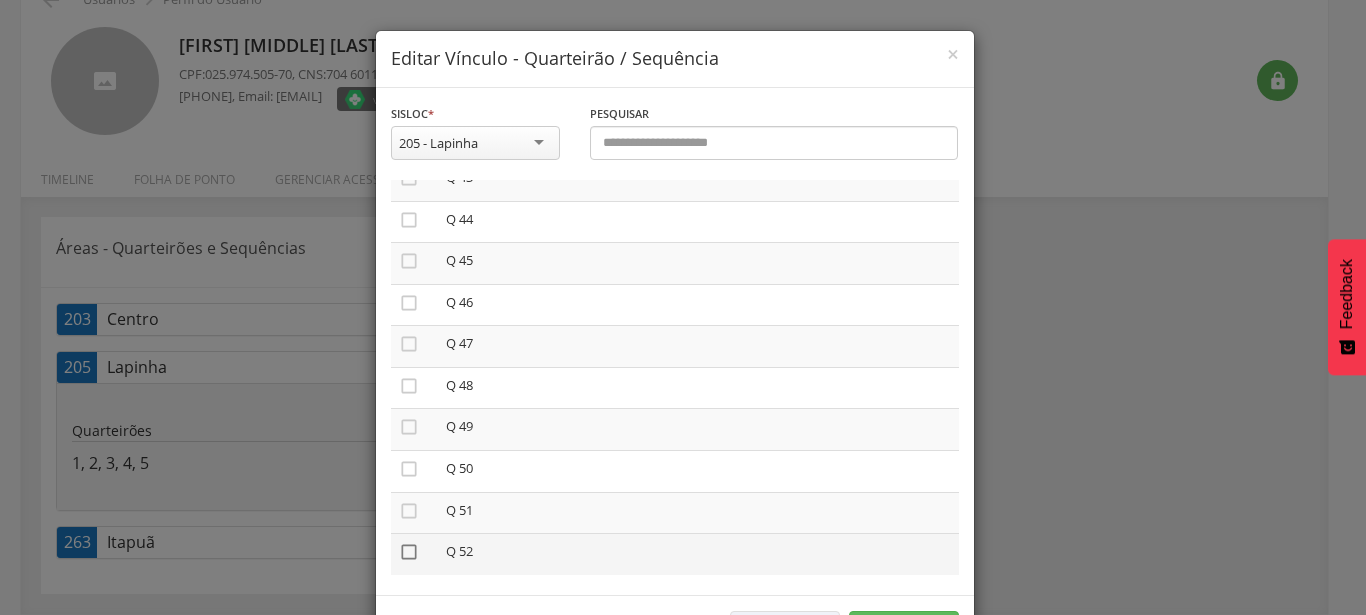 click on "" at bounding box center (409, 552) 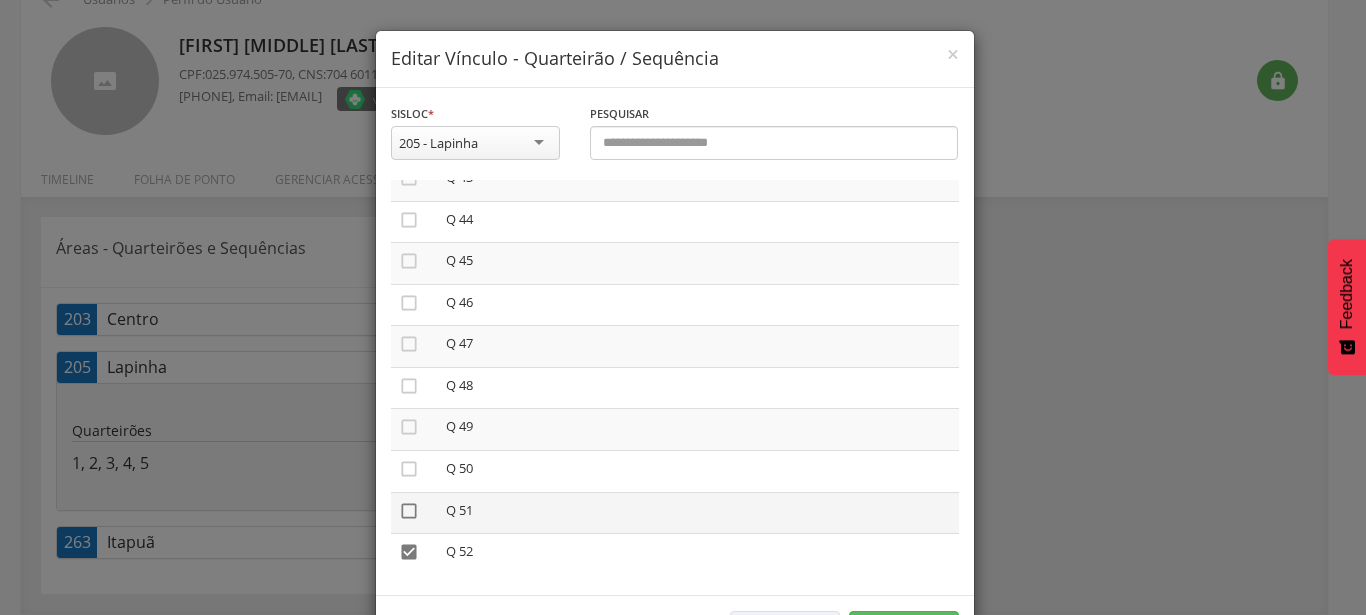 click on "" at bounding box center (409, 511) 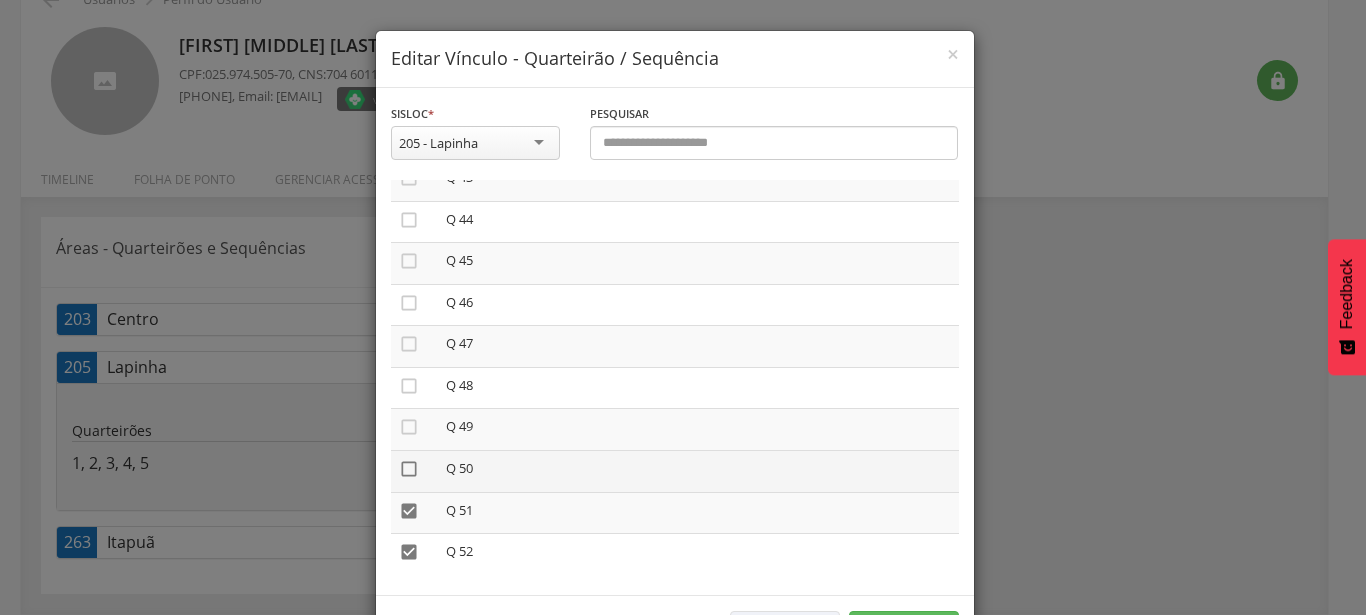 click on "" at bounding box center (409, 469) 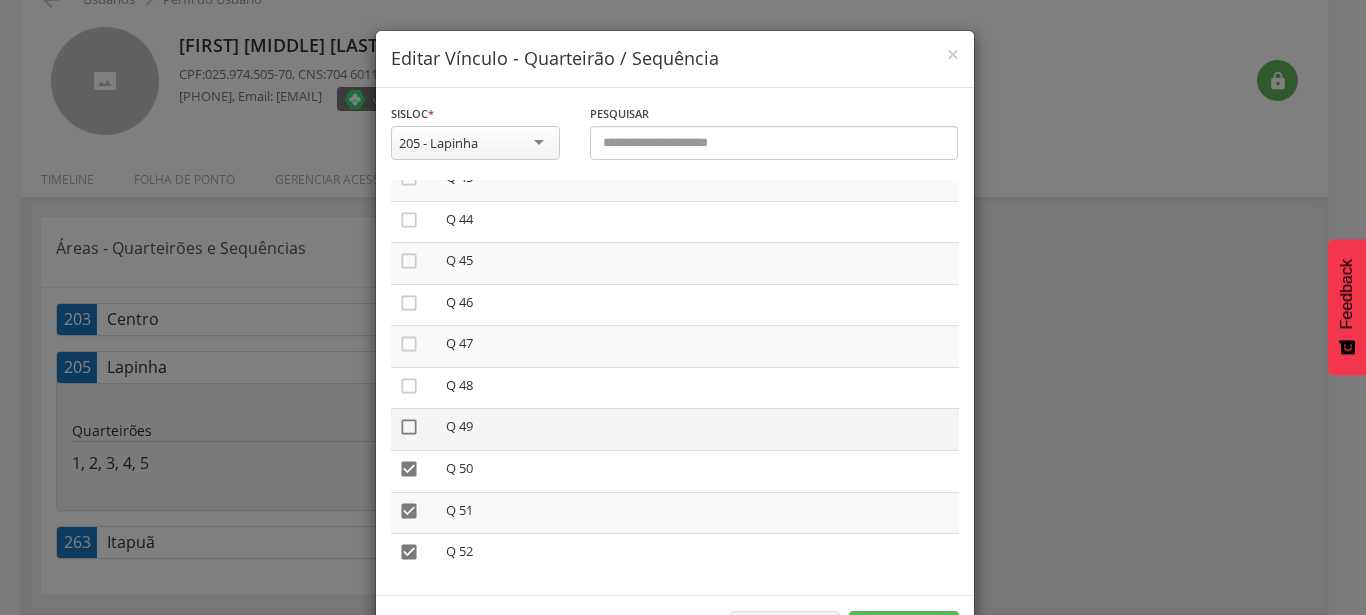 click on "" at bounding box center (409, 427) 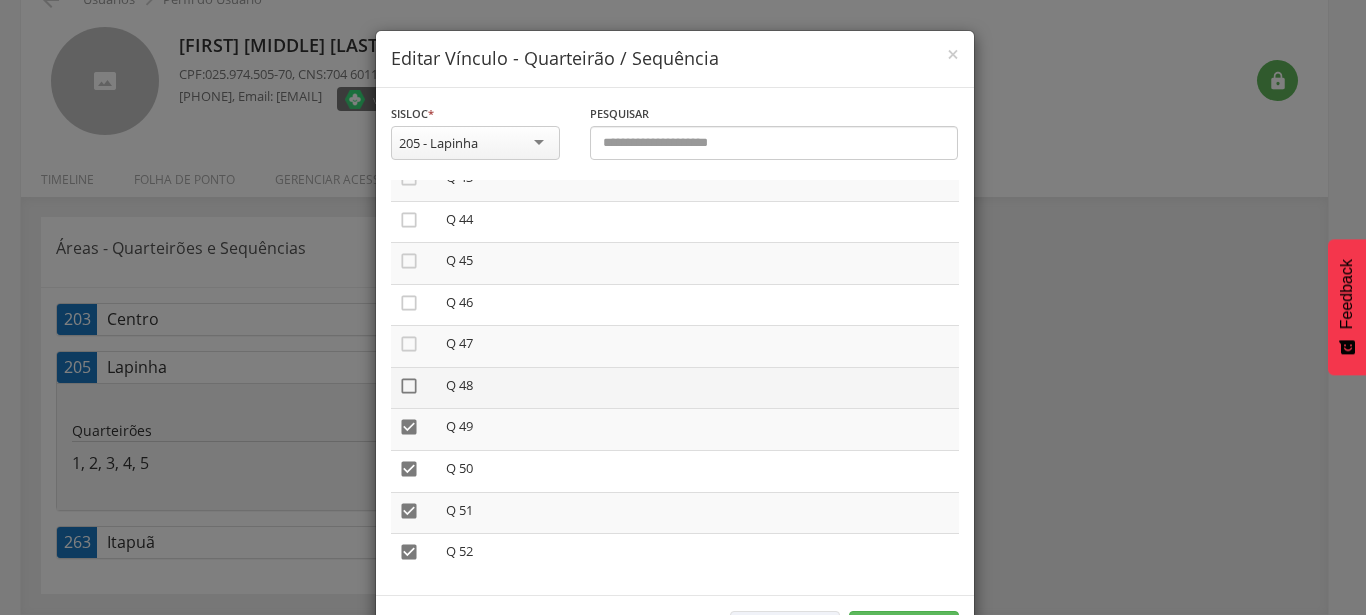 click on "" at bounding box center (409, 386) 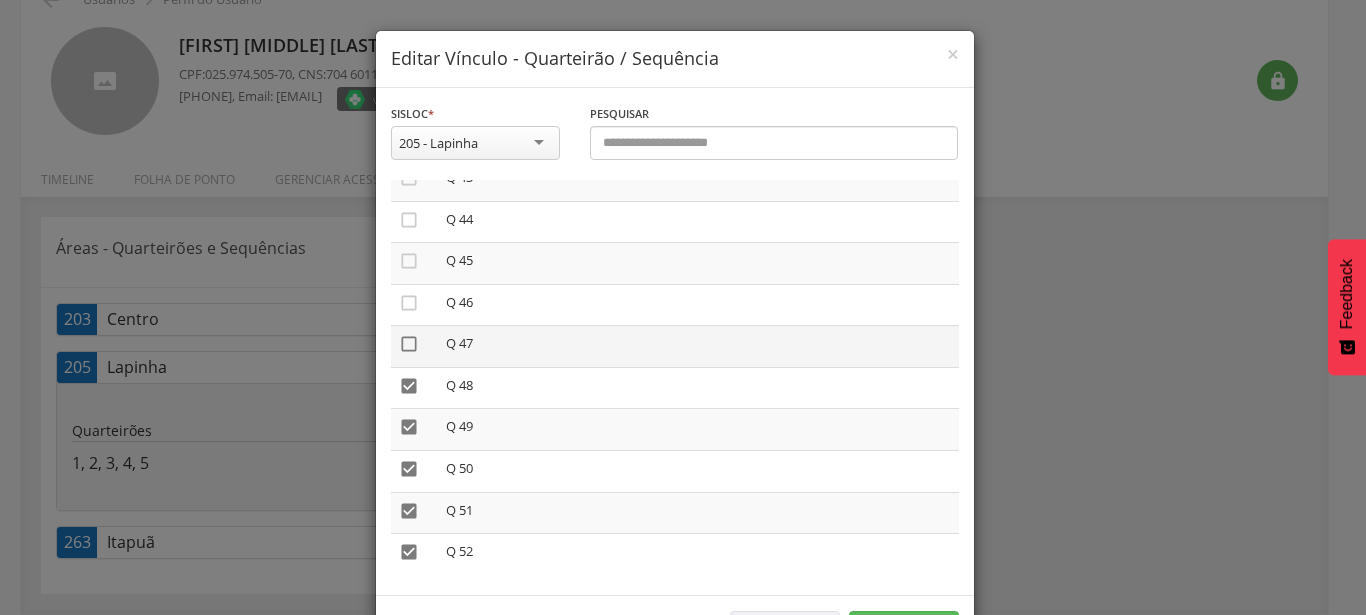 click on "" at bounding box center [409, 344] 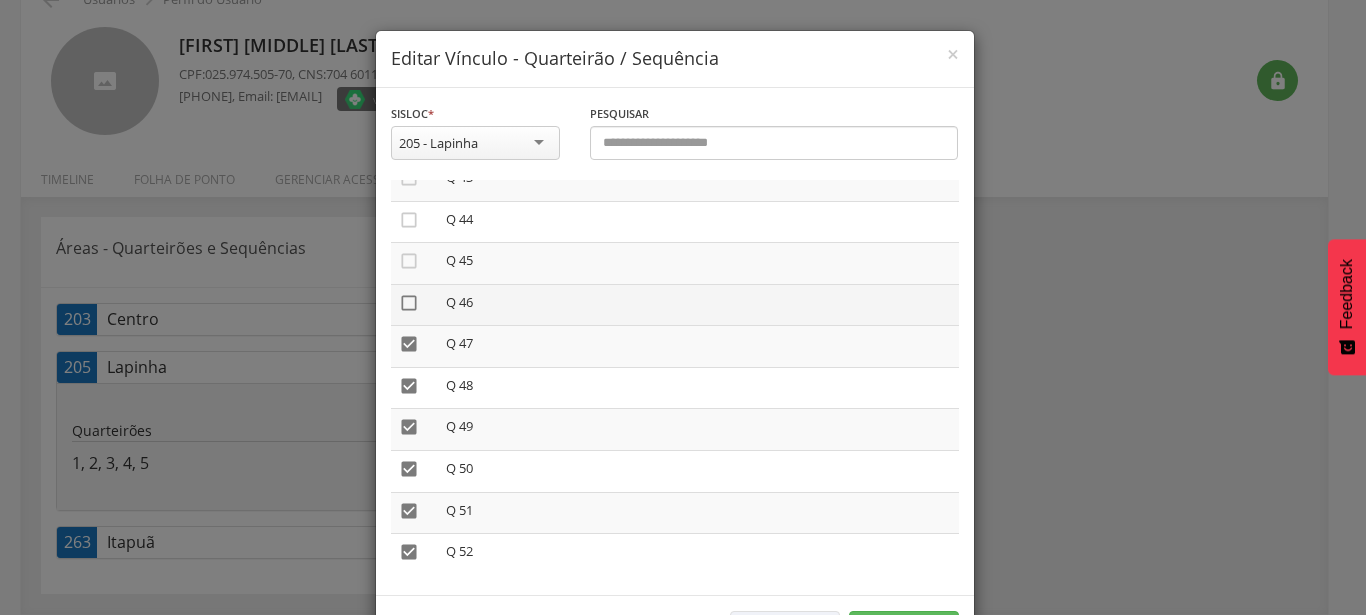click on "" at bounding box center [409, 303] 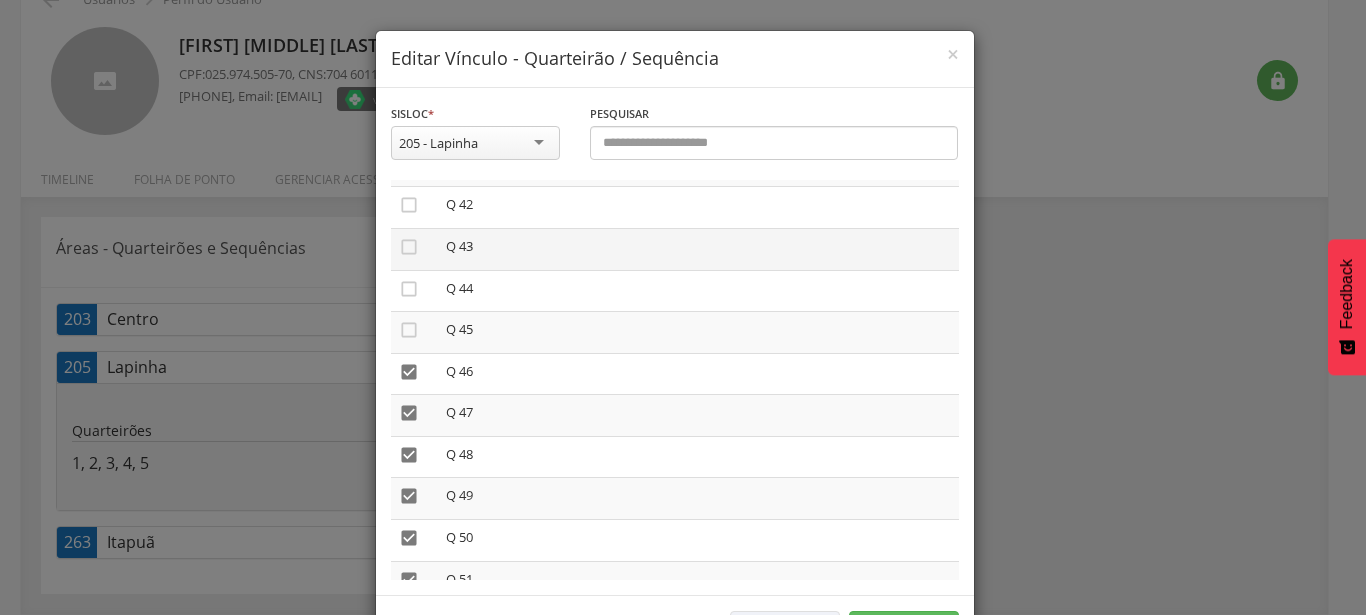 scroll, scrollTop: 1690, scrollLeft: 0, axis: vertical 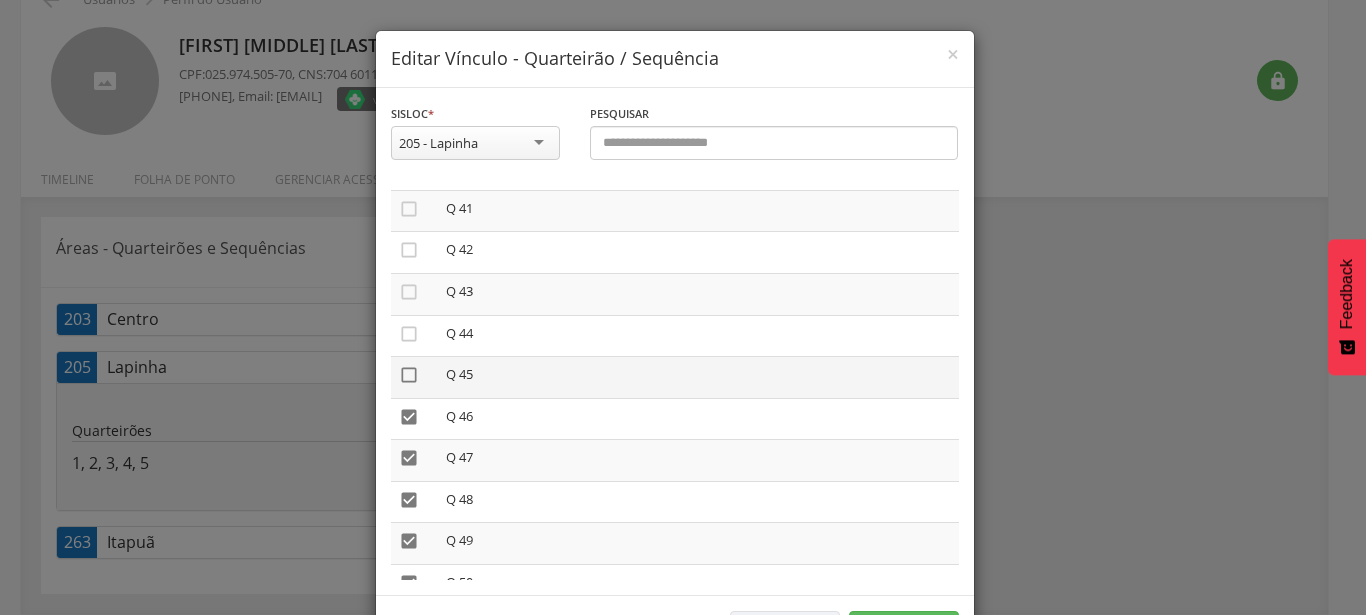 click on "" at bounding box center [409, 375] 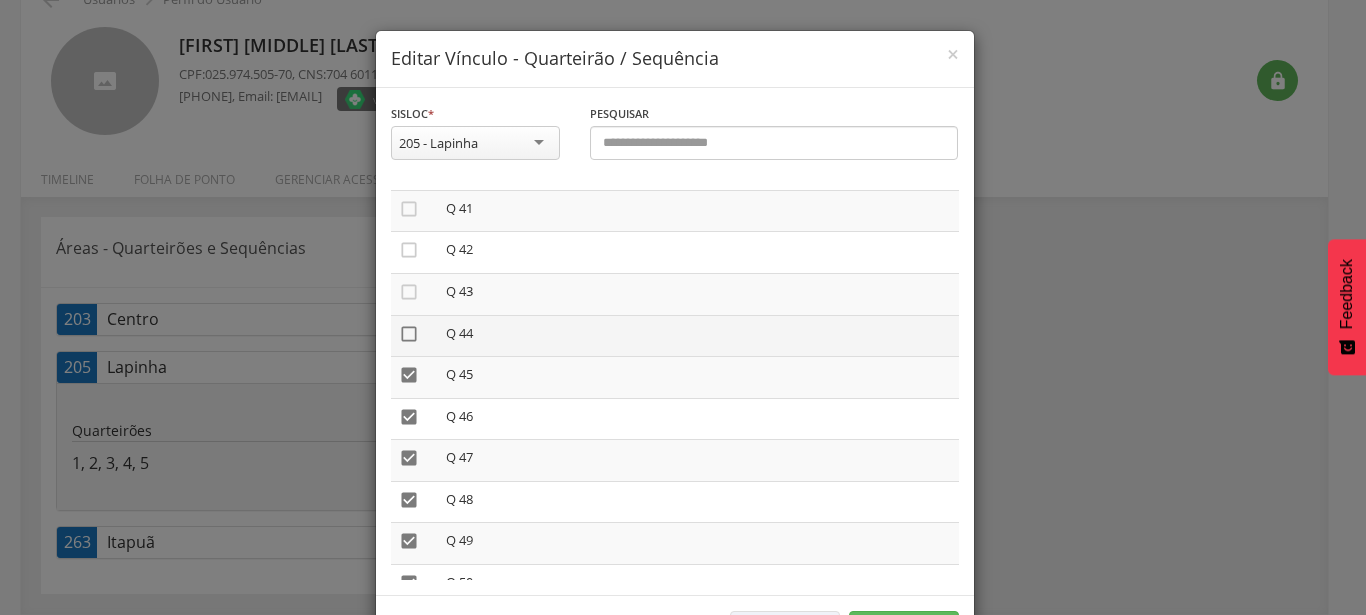 click on "" at bounding box center [409, 334] 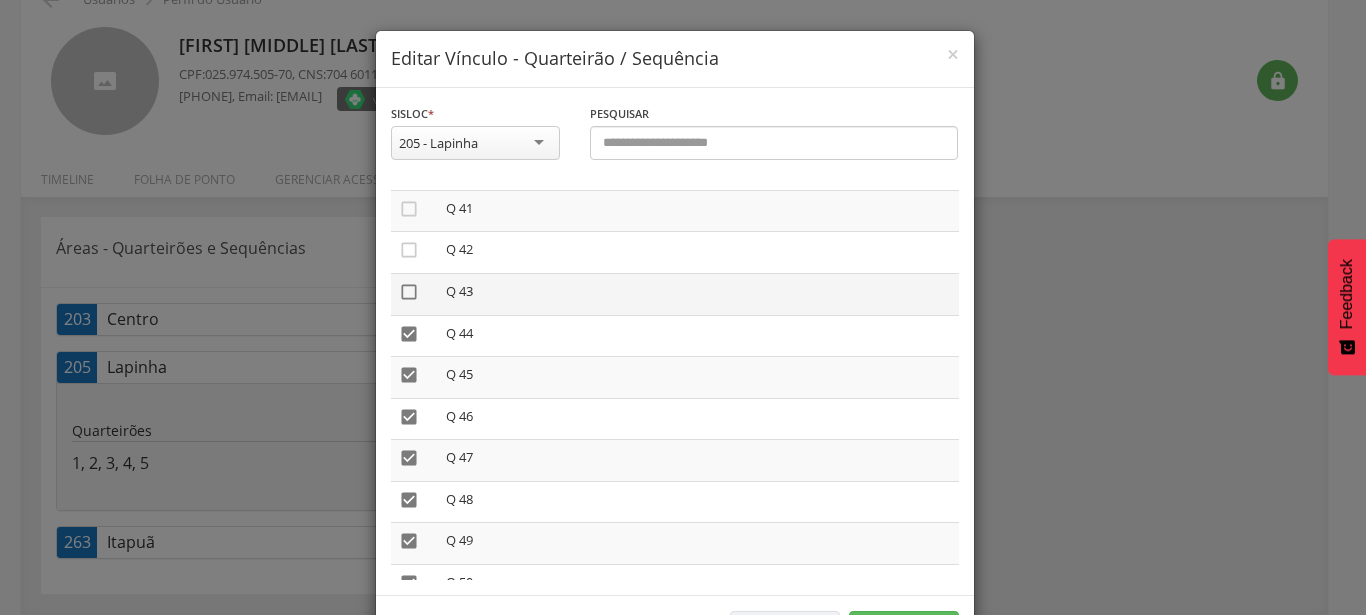 click on "" at bounding box center (409, 292) 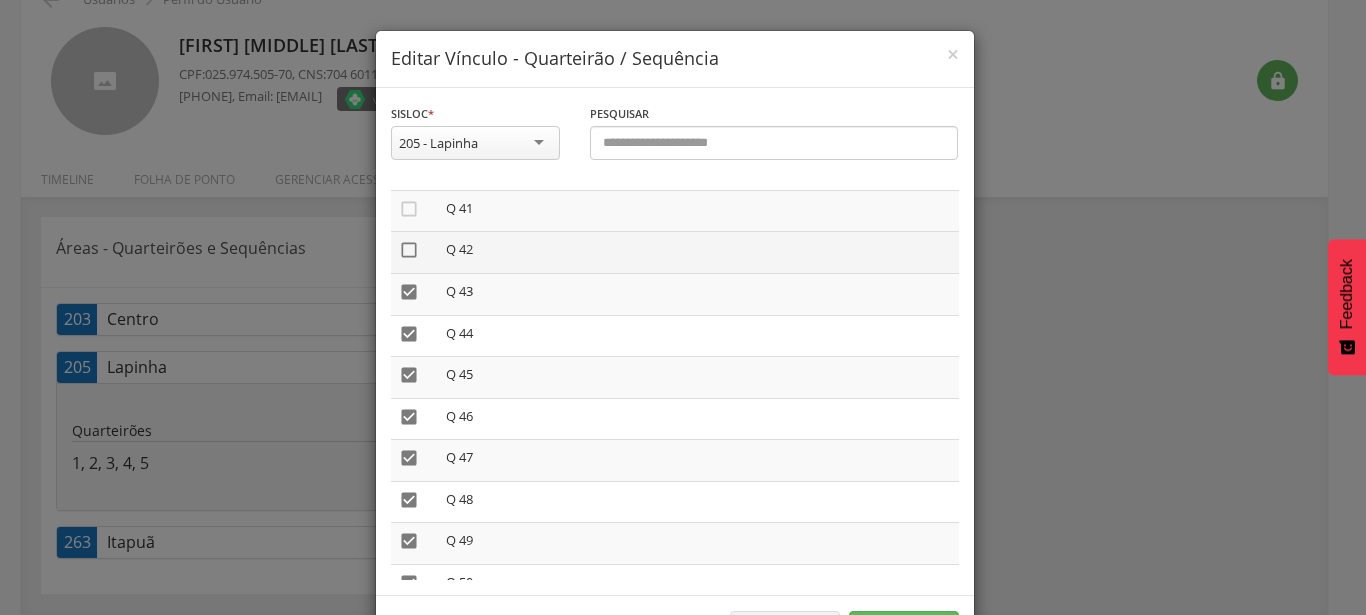click on "" at bounding box center (409, 250) 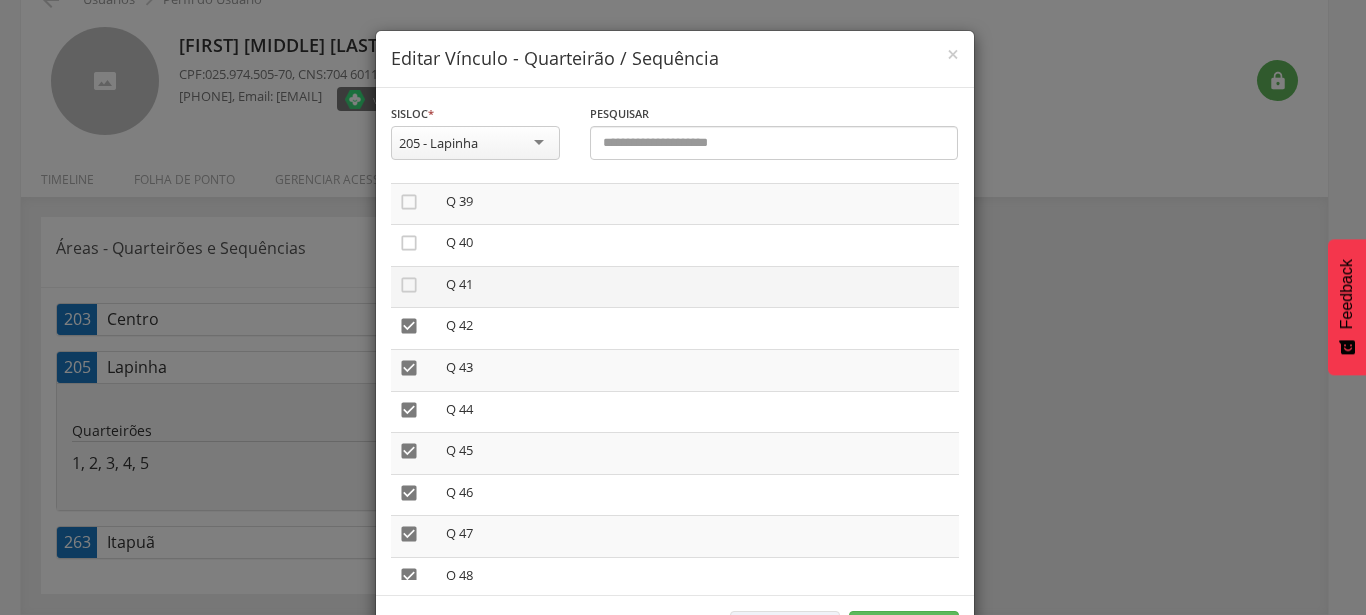 scroll, scrollTop: 1576, scrollLeft: 0, axis: vertical 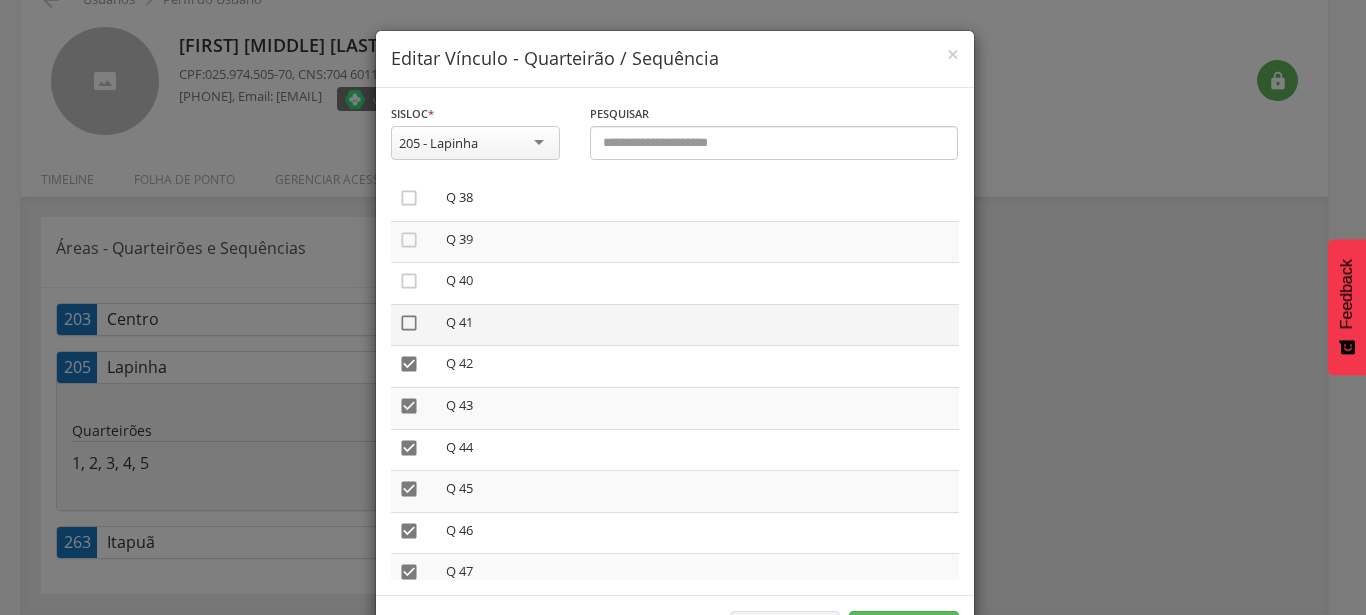 click on "" at bounding box center [409, 323] 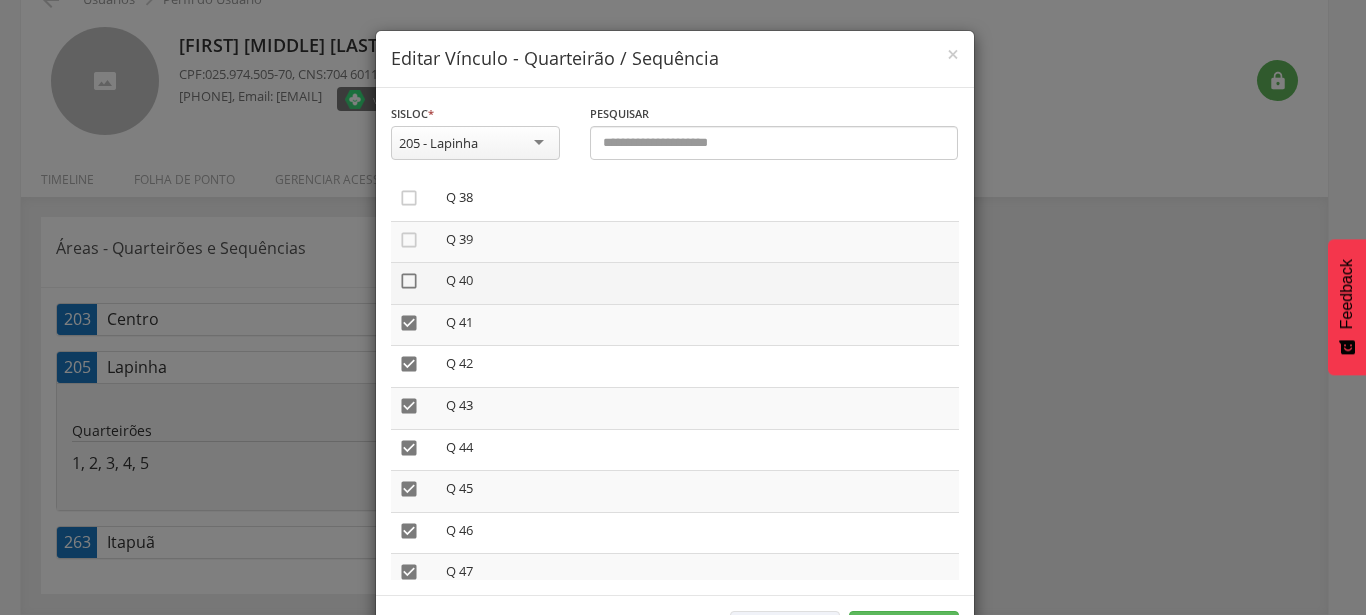 click on "" at bounding box center [409, 281] 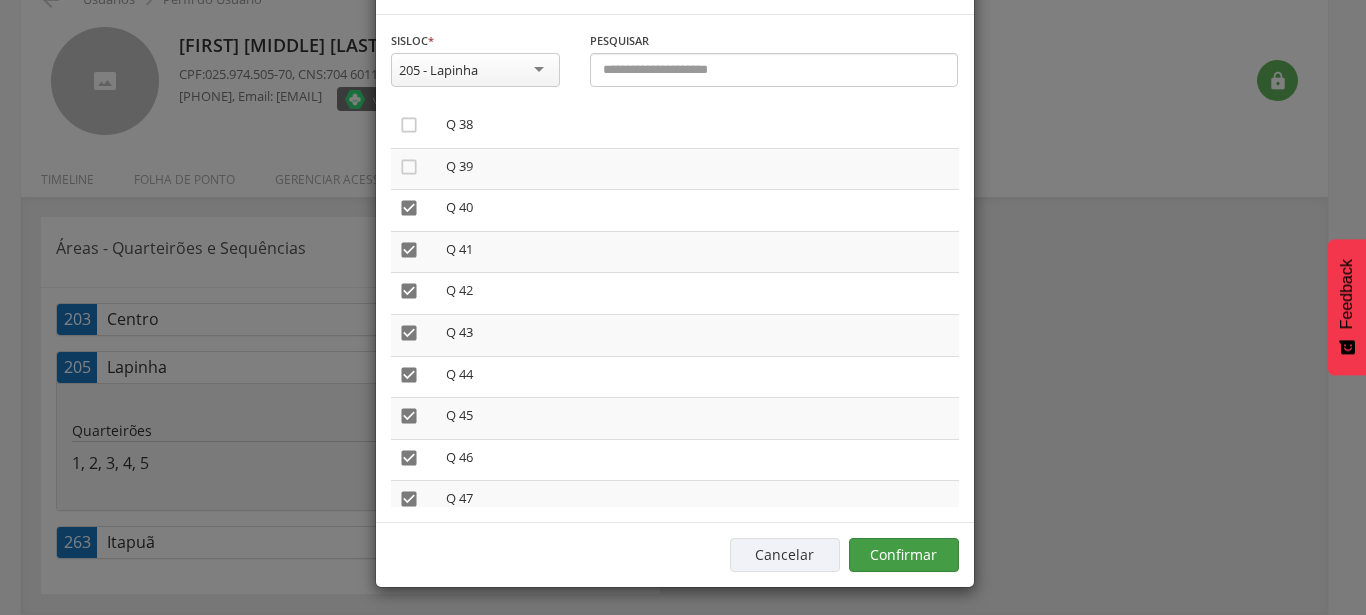 scroll, scrollTop: 76, scrollLeft: 0, axis: vertical 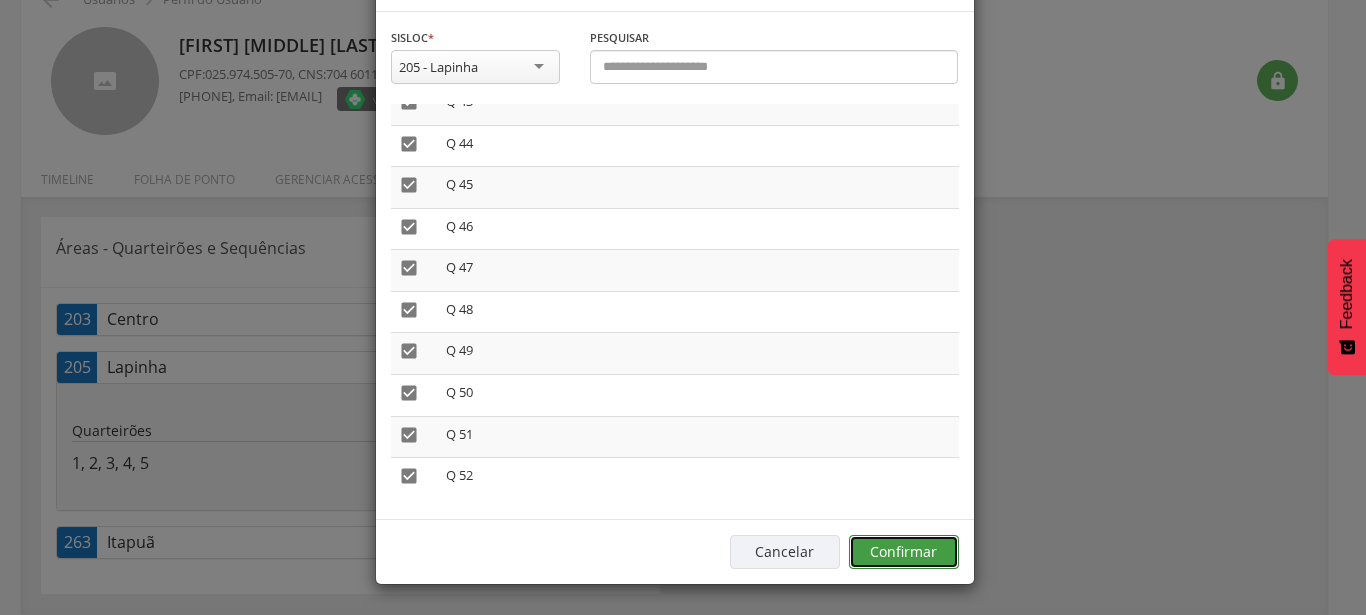 click on "Confirmar" at bounding box center (904, 552) 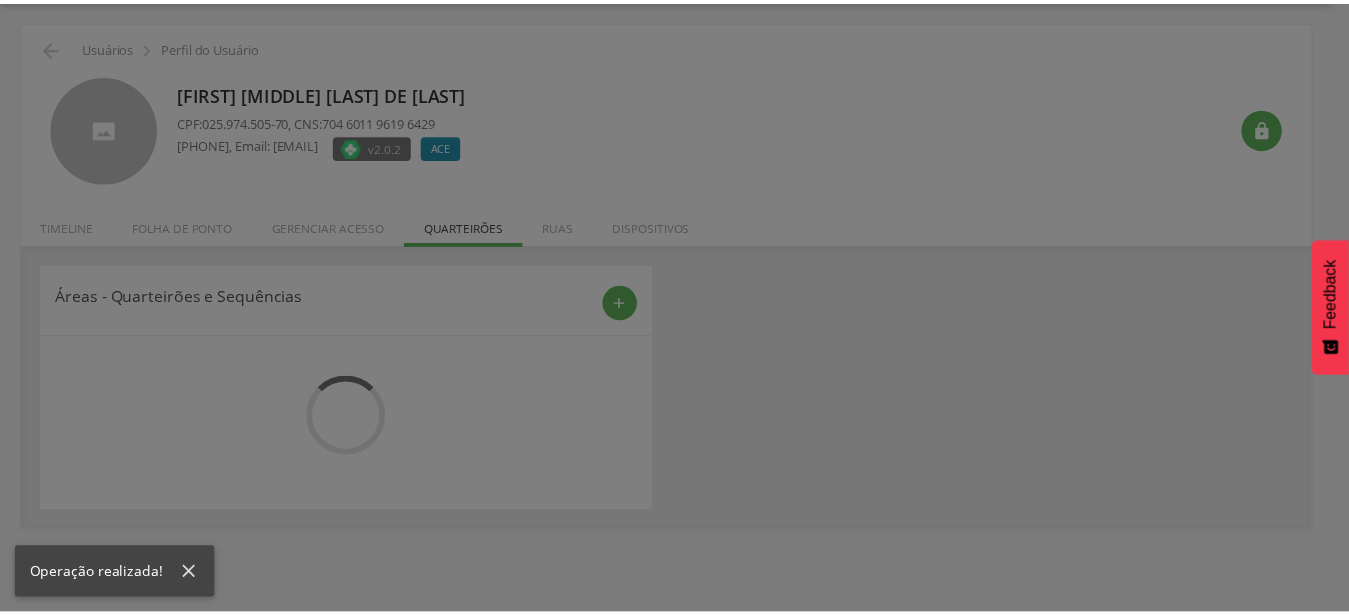 scroll, scrollTop: 60, scrollLeft: 0, axis: vertical 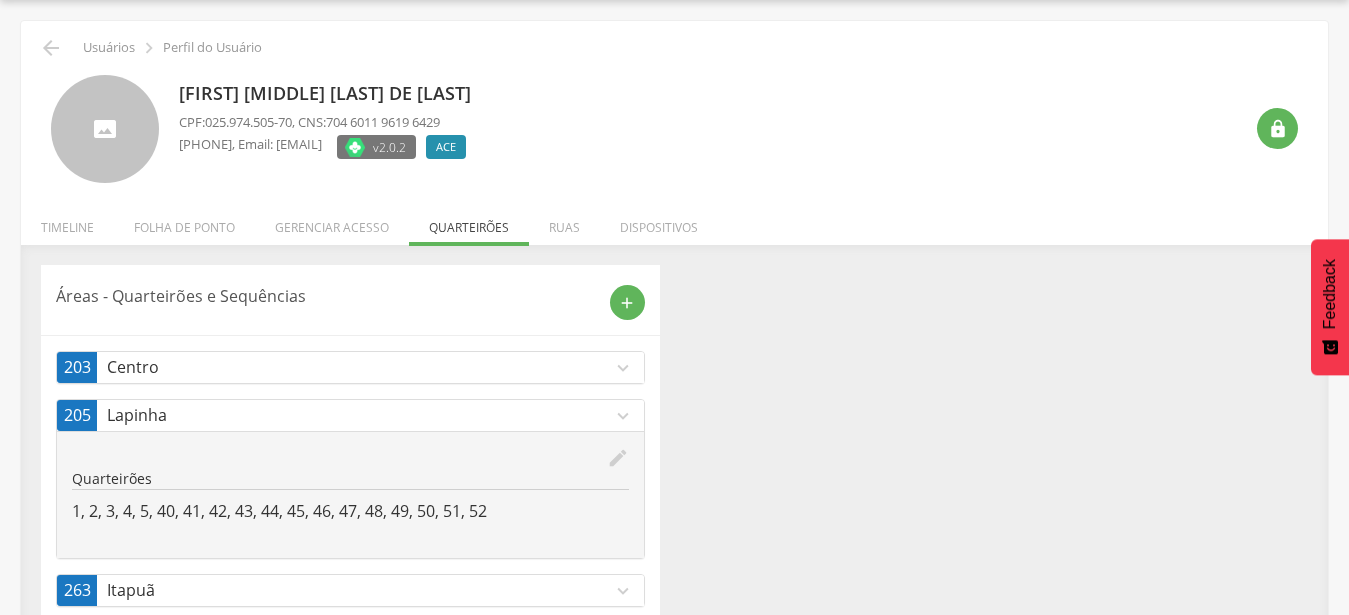 click on "expand_more" at bounding box center [623, 416] 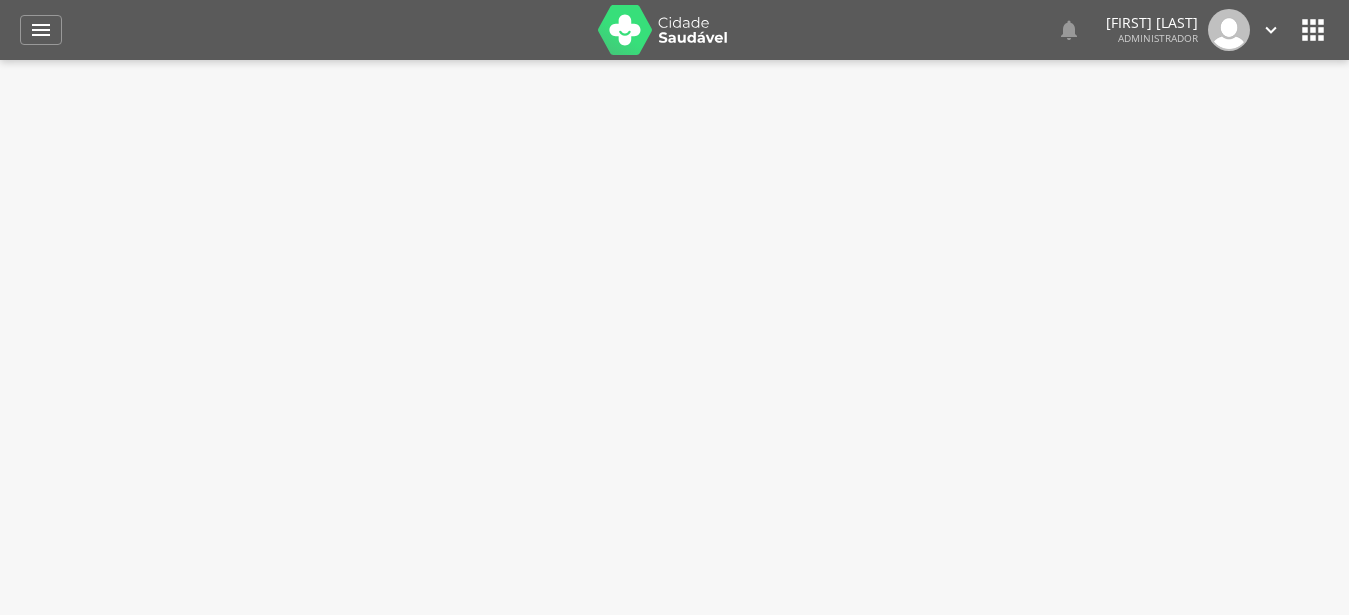 type on "**********" 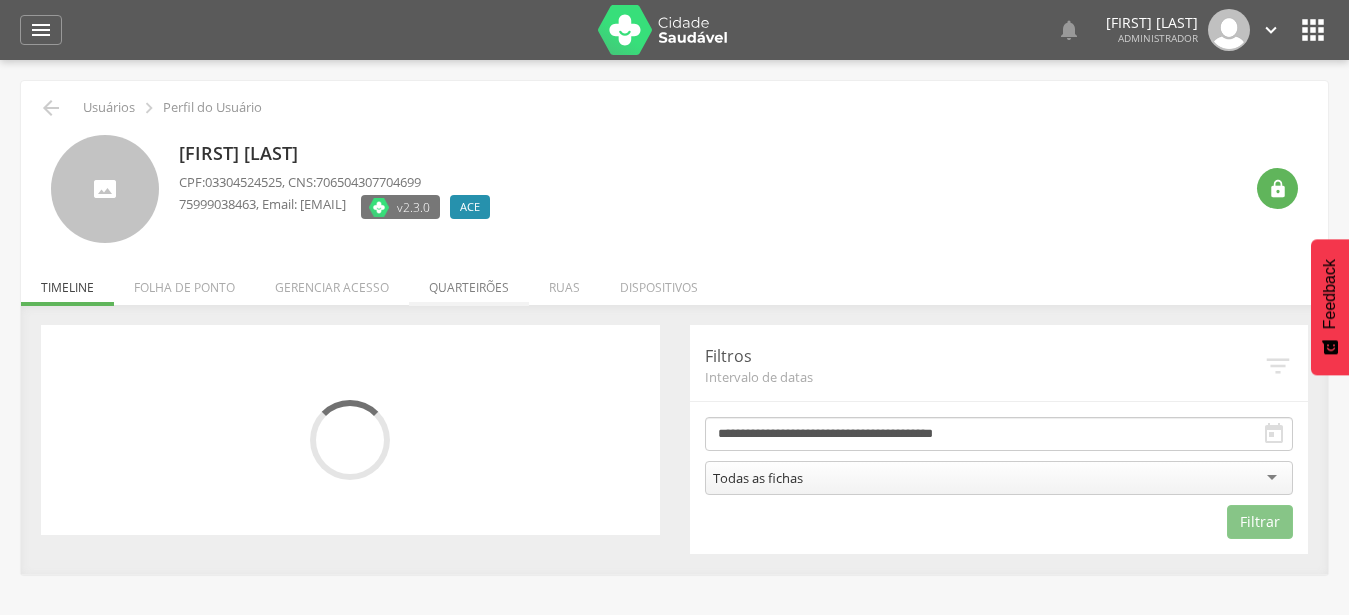 click on "Quarteirões" at bounding box center (469, 282) 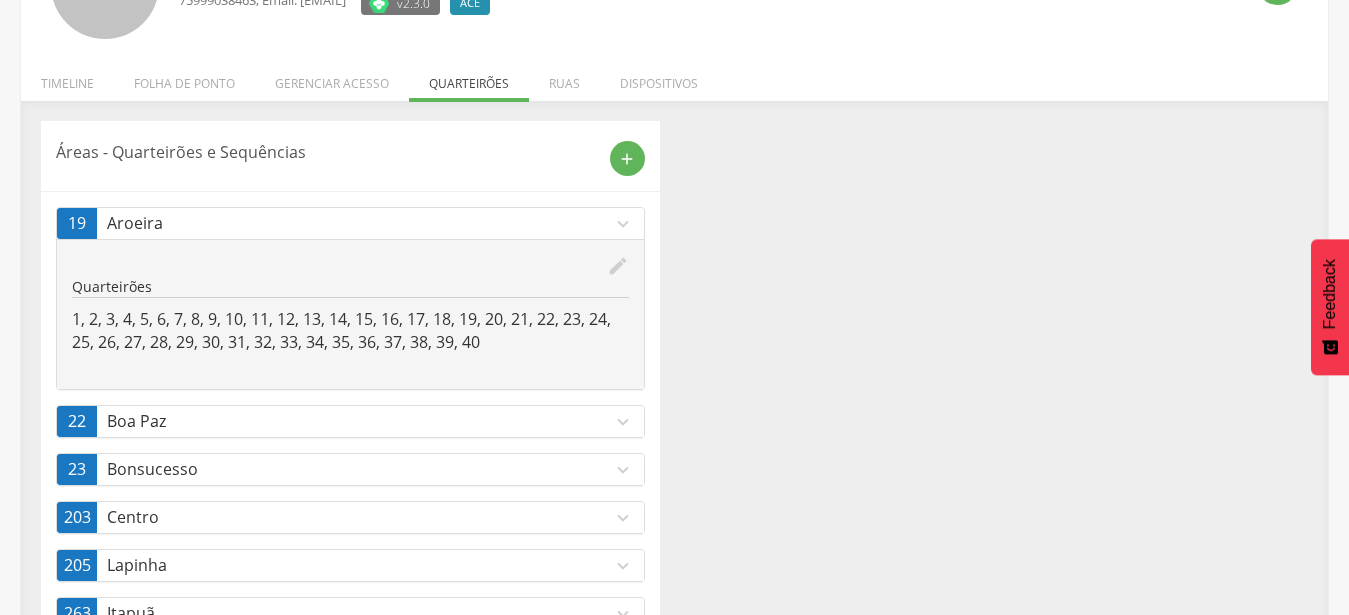 click on "expand_more" at bounding box center [623, 224] 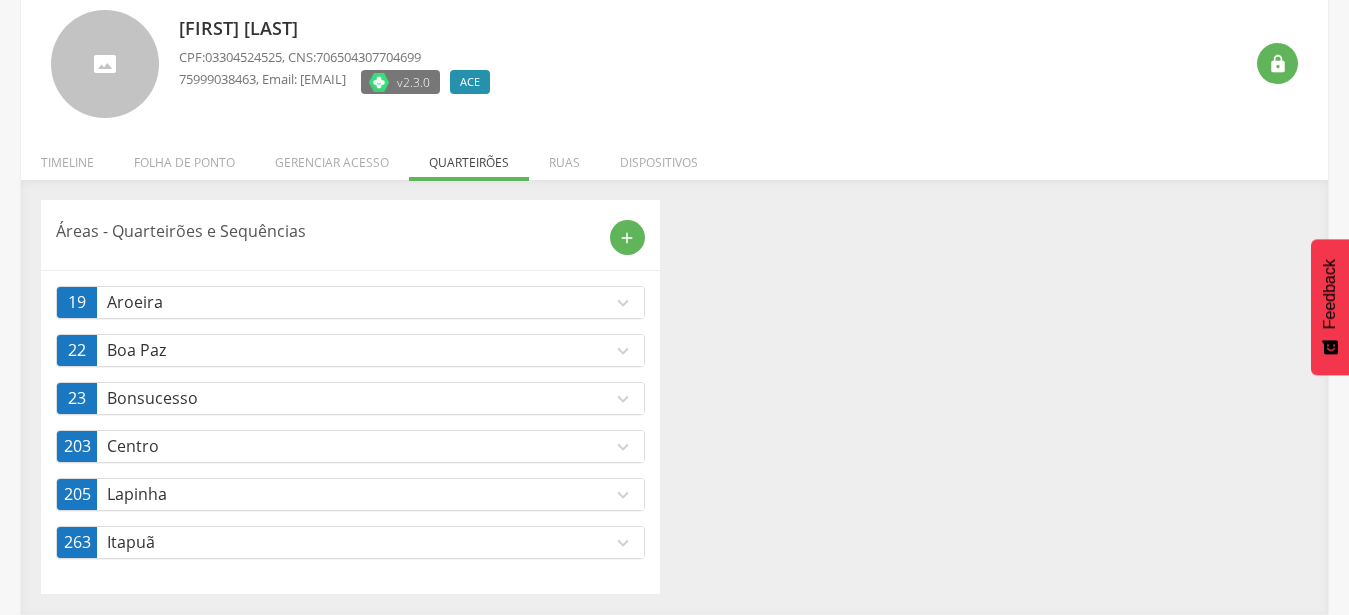 scroll, scrollTop: 125, scrollLeft: 0, axis: vertical 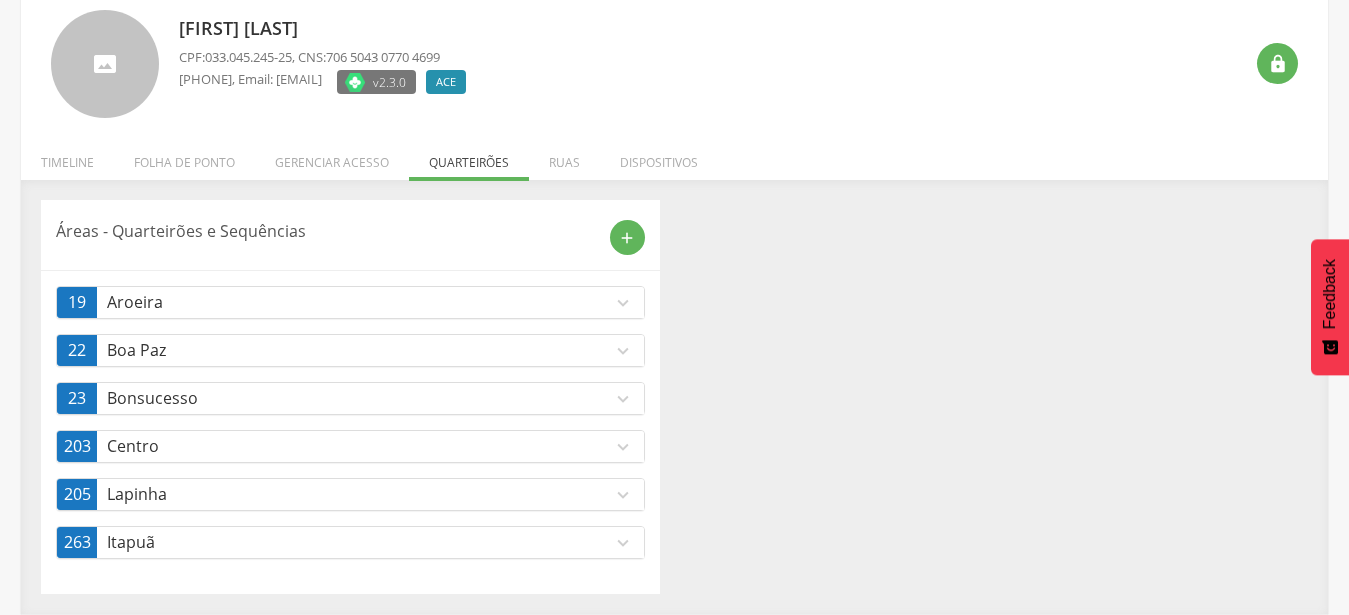 click on "Itapuã" at bounding box center [359, 542] 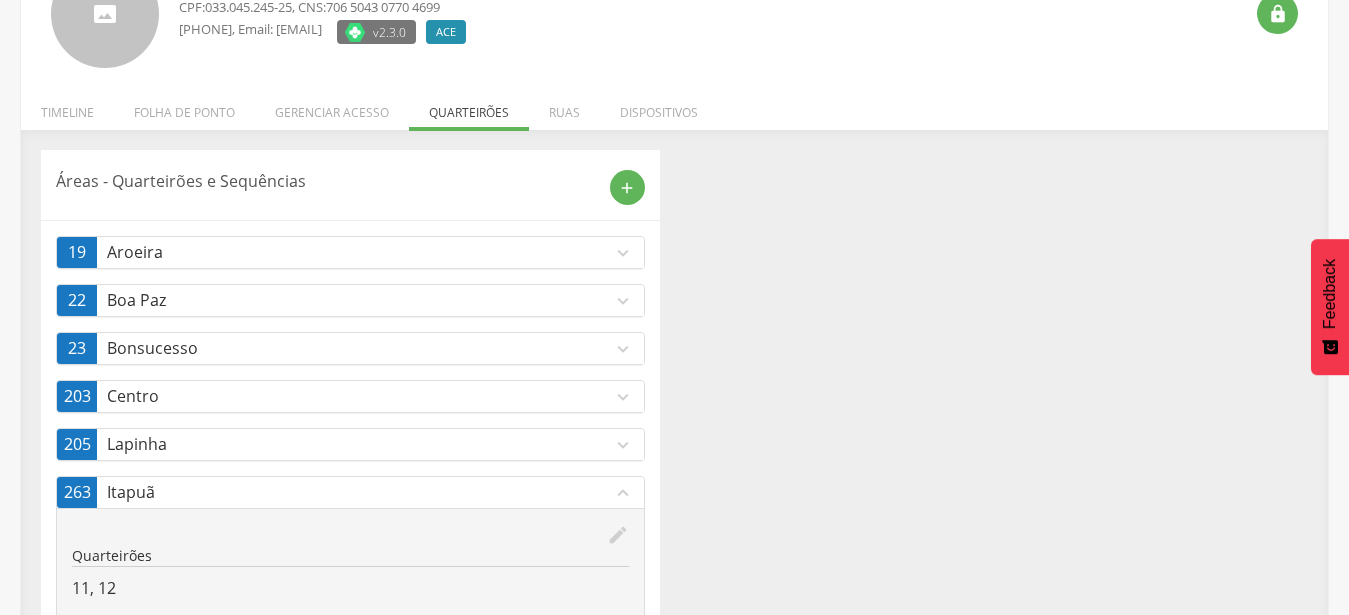 scroll, scrollTop: 252, scrollLeft: 0, axis: vertical 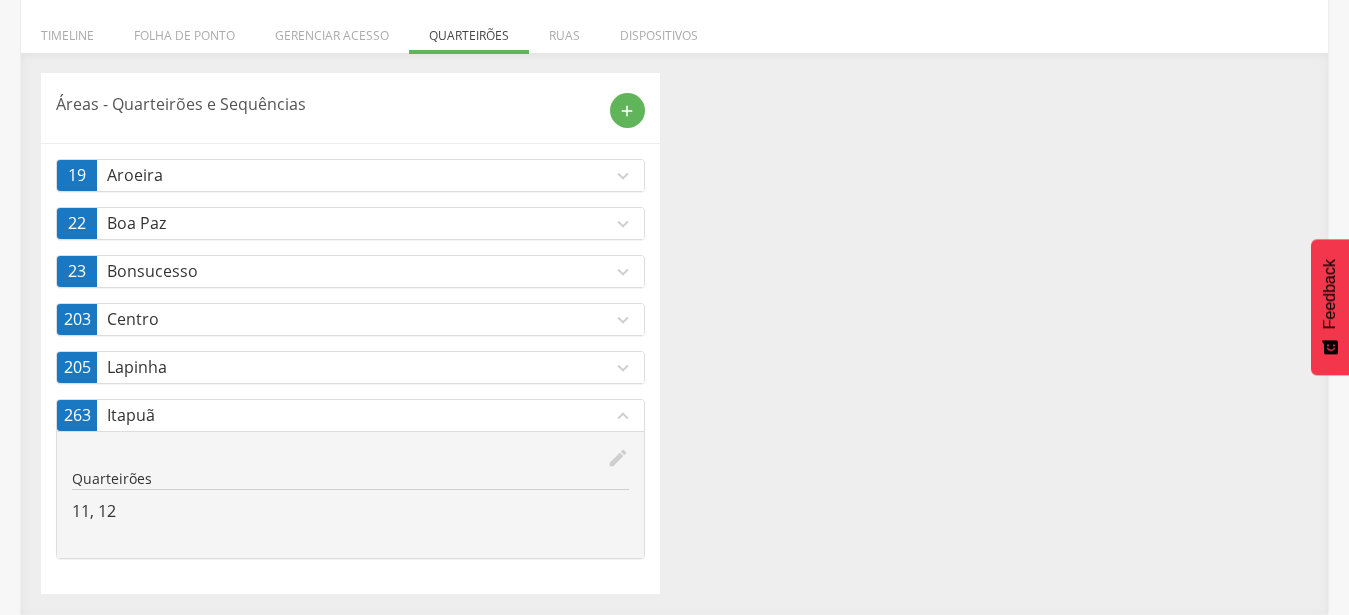 click on "Itapuã" at bounding box center (359, 415) 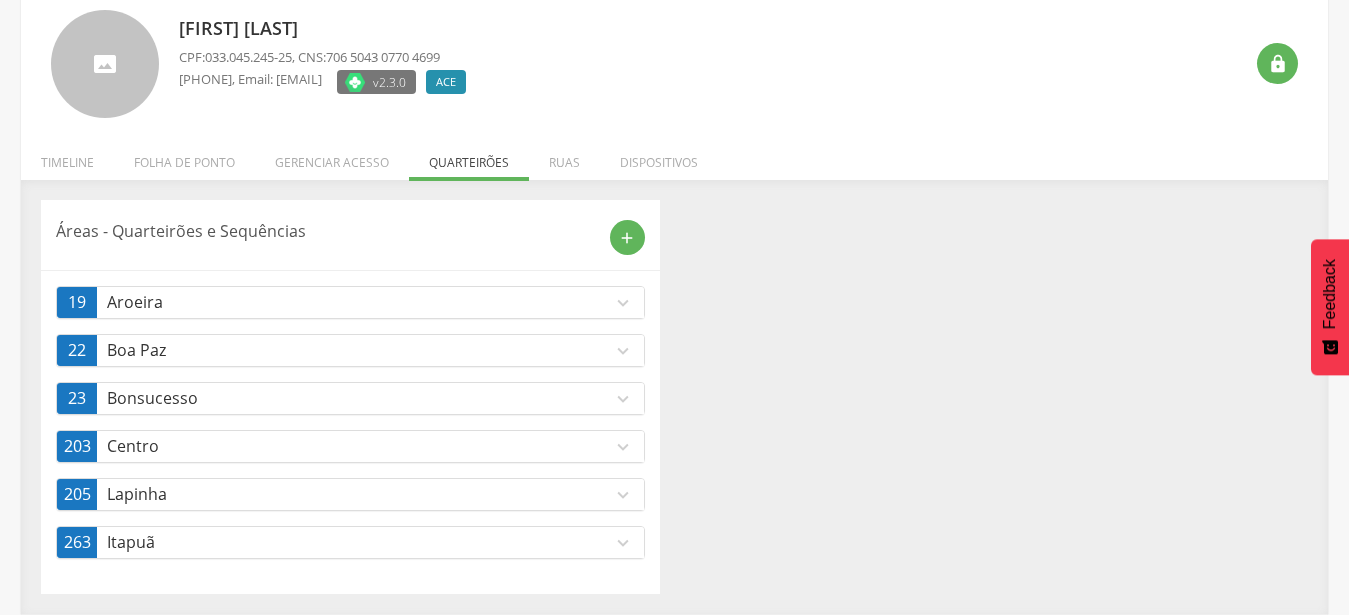 scroll, scrollTop: 125, scrollLeft: 0, axis: vertical 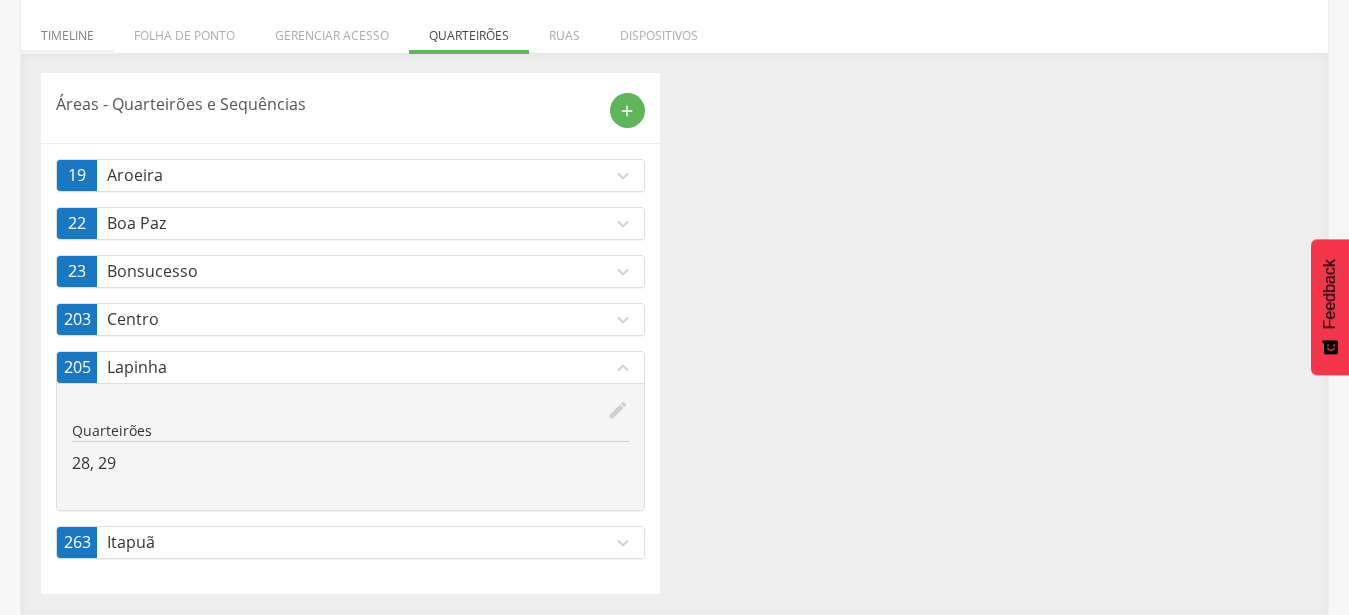 click on "Timeline" at bounding box center (67, 30) 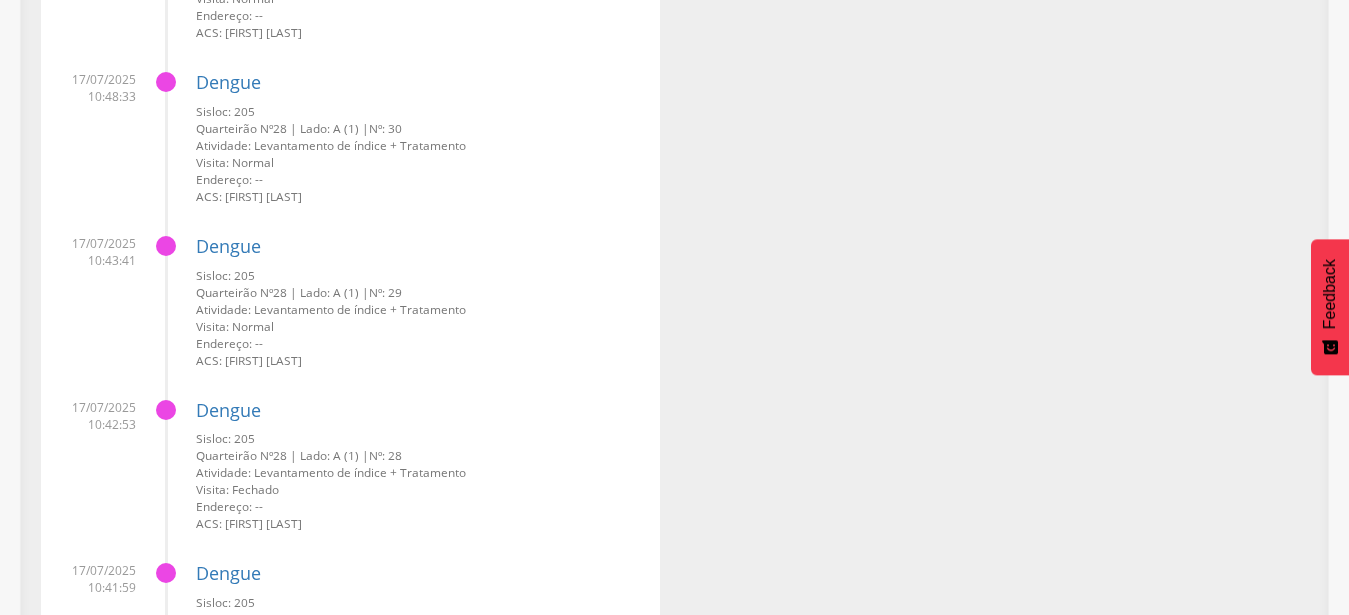 scroll, scrollTop: 2856, scrollLeft: 0, axis: vertical 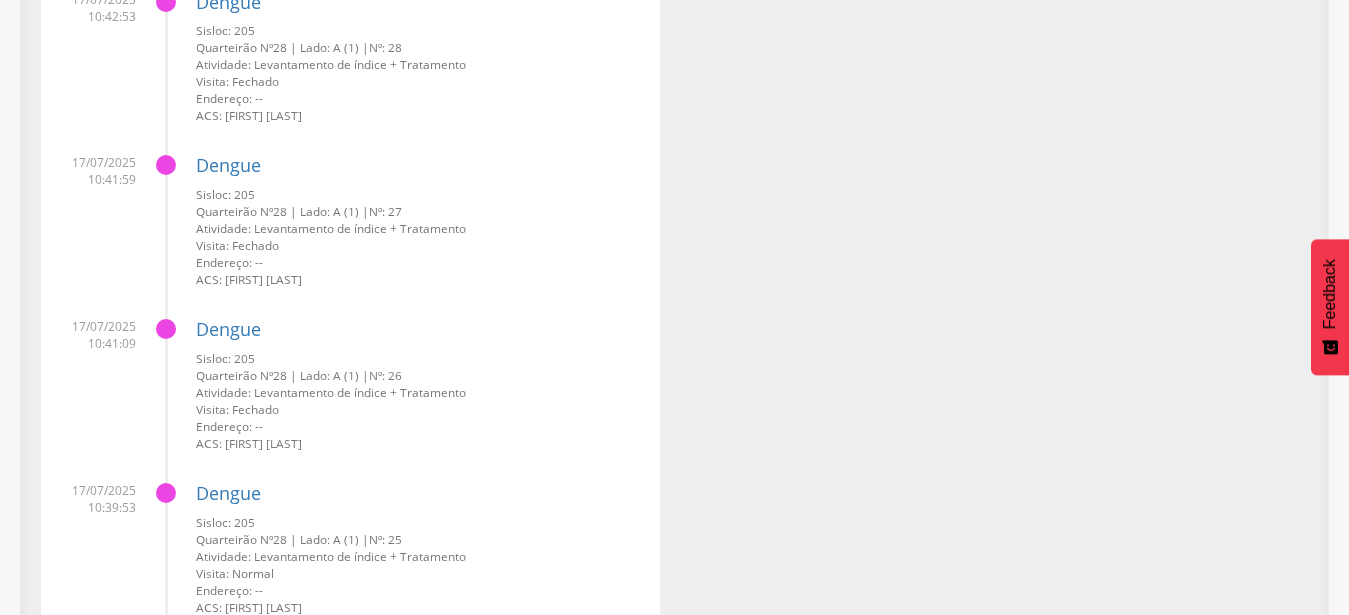 click on "
187
17/07/2025  11:02:40 Dengue  Sisloc: 205  Quarteirão Nº  28 |      Lado: C (3) |   Nº: 41 Atividade: Tratamento Visita: Normal  Endereço: -- ACS: Amizael de Jesus Gomes 17/07/2025  11:01:59 Dengue  Sisloc: 205  Quarteirão Nº  28 |      Lado: C (3) |   Nº: 40 Atividade: Tratamento Visita: Fechado  Endereço: -- ACS: Amizael de Jesus Gomes 17/07/2025  11:01:19 Dengue  Sisloc: 205  Quarteirão Nº  28 |      Lado: C (3) |   Nº: 39 Atividade: Levantamento de índice + Tratamento Visita: Normal  Endereço: -- ACS: Amizael de Jesus Gomes 17/07/2025  11:01:17 Cadastro de Imóvel  Sisloc: 205 Quarteirão Nº 28 |     Lado: C (3) |   Nº: 39 Tipo de imóvel: Domicílio ACS: Amizael de Jesus Gomes 17/07/2025  11:00:43 Dengue  Sisloc: 205  Quarteirão Nº  28 |      Lado: C (3) |   Nº: 38 Atividade: Tratamento Visita: Recuperada  Endereço: -- ACS: Amizael de Jesus Gomes 17/07/2025  10:55:33 Dengue  Sisloc: 205  Quarteirão Nº  28 |      Lado: C (3) |   Nº: 38" at bounding box center [674, 12321] 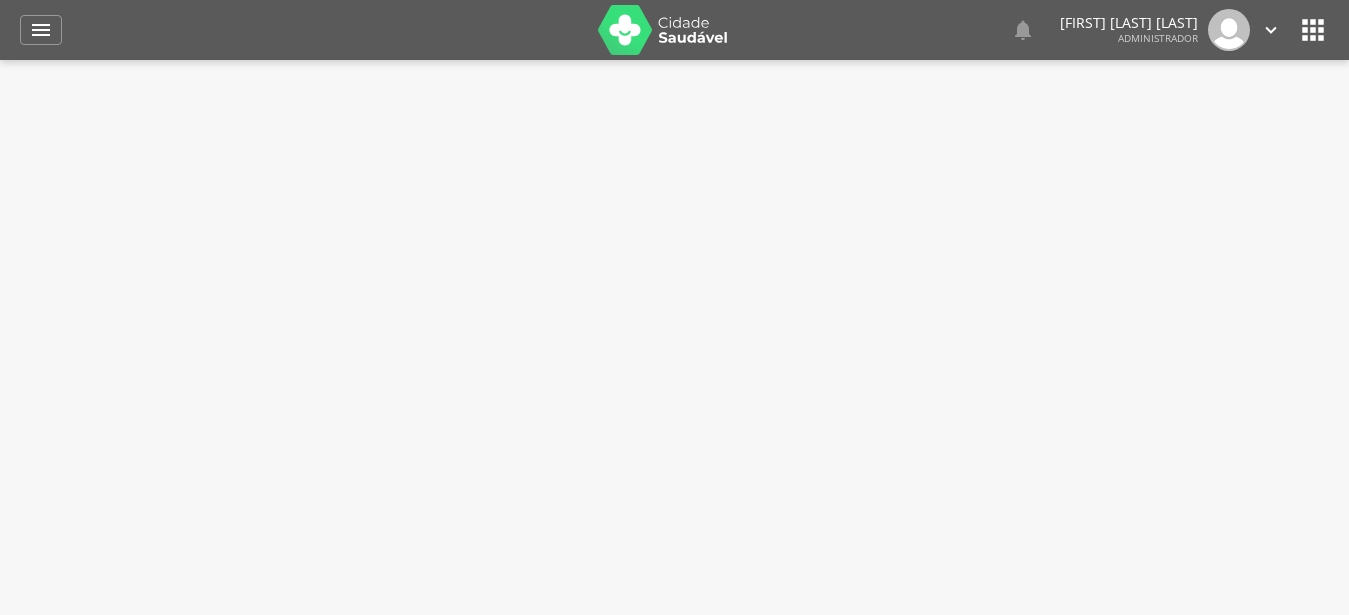 scroll, scrollTop: 0, scrollLeft: 0, axis: both 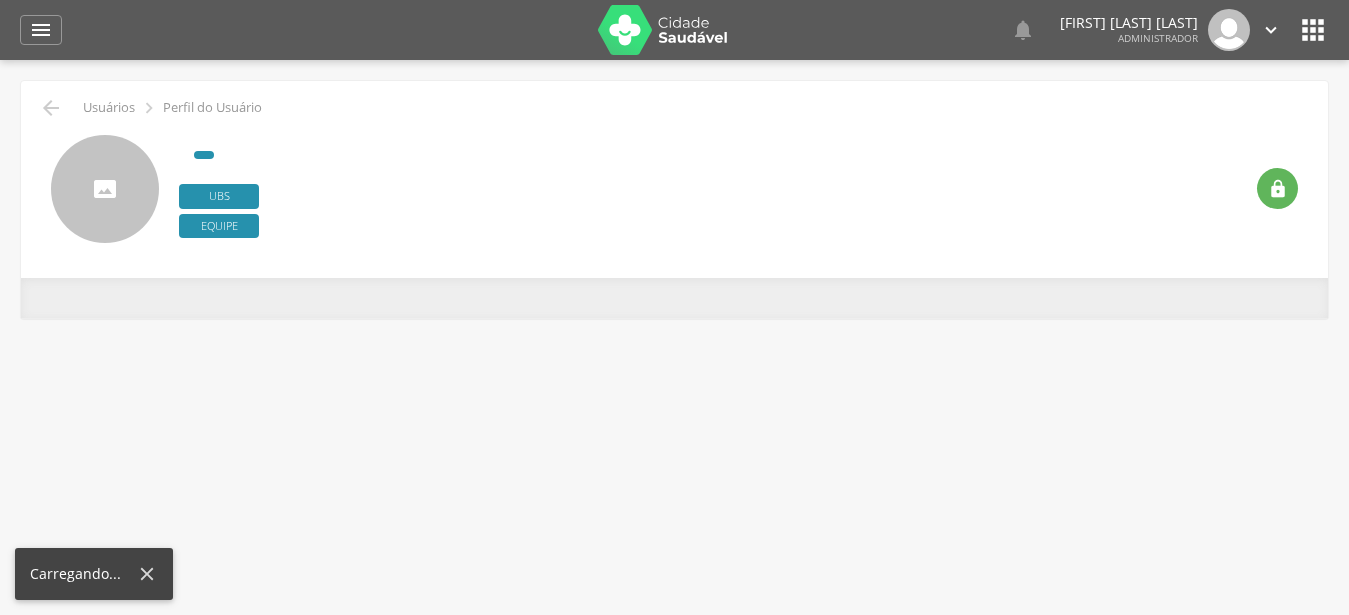 type on "**********" 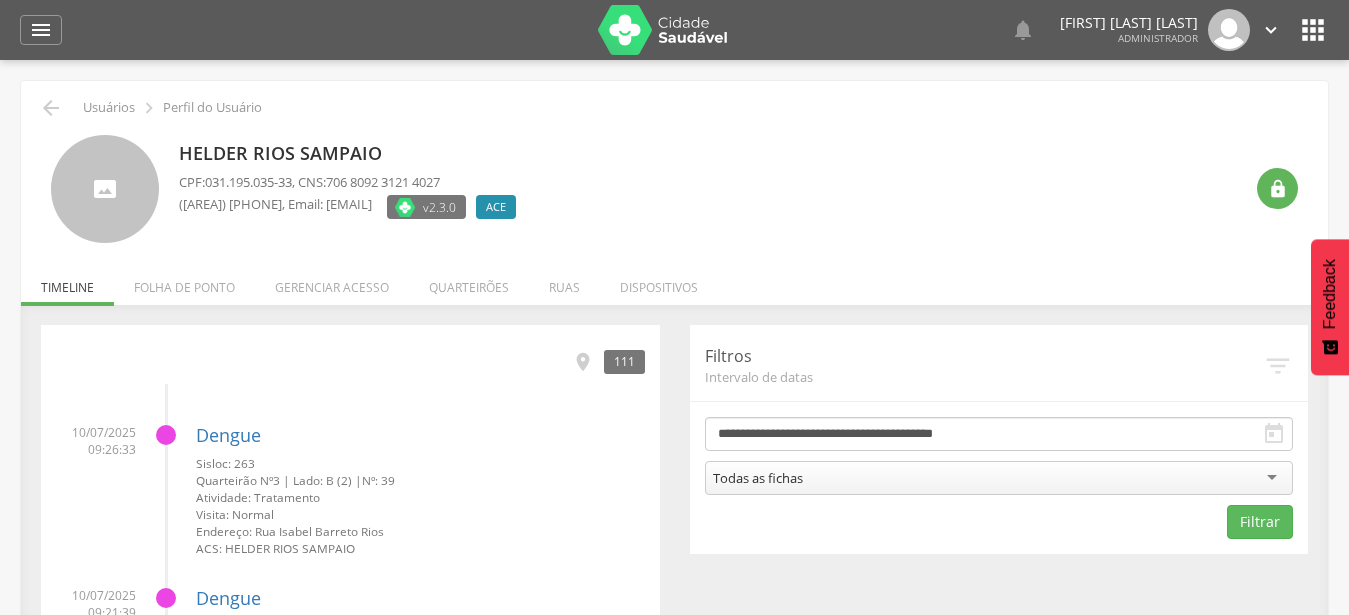 scroll, scrollTop: 204, scrollLeft: 0, axis: vertical 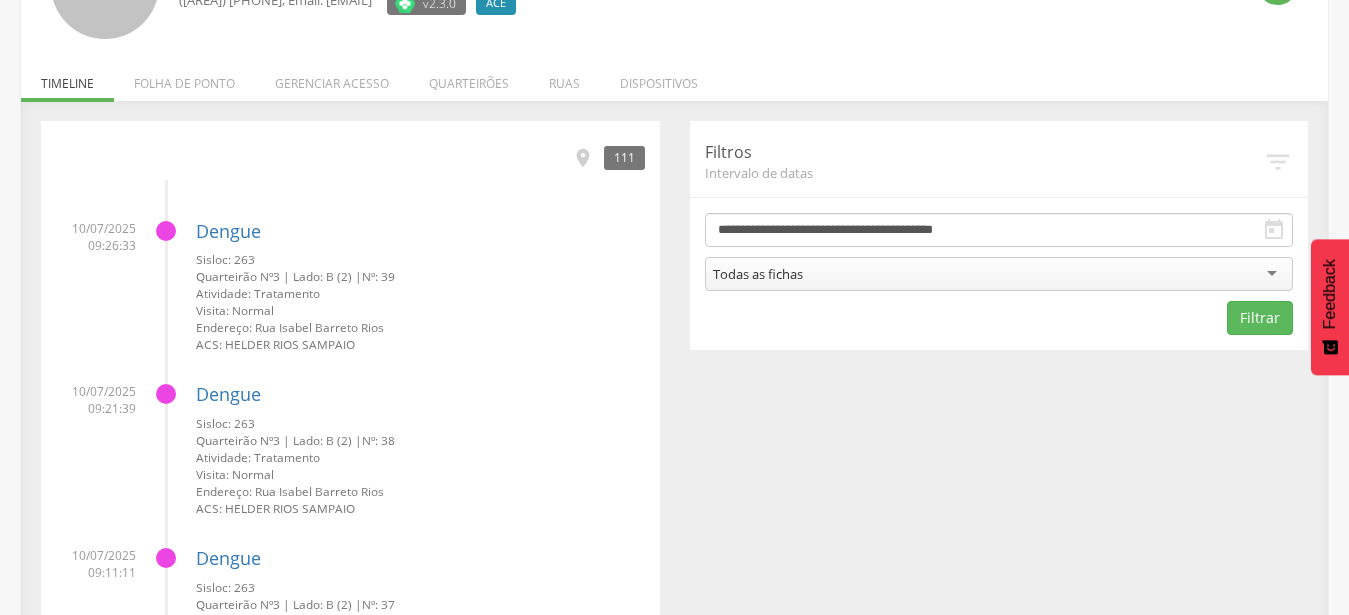click on "**********" at bounding box center [999, 274] 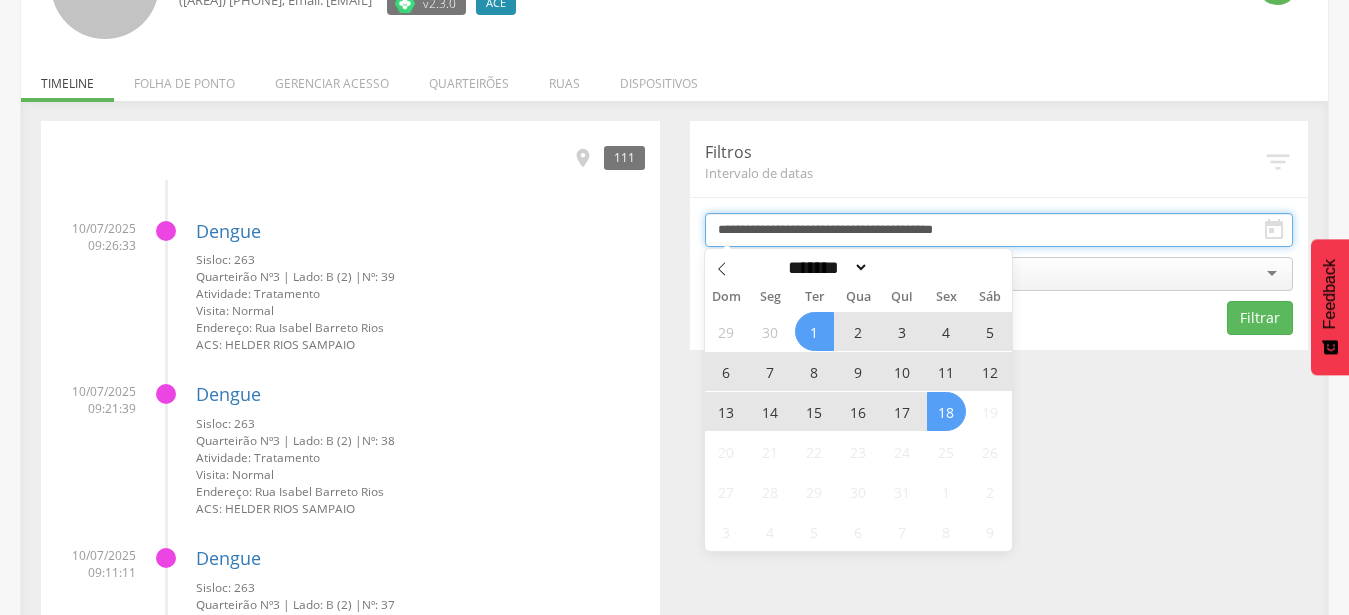 click on "**********" at bounding box center (999, 230) 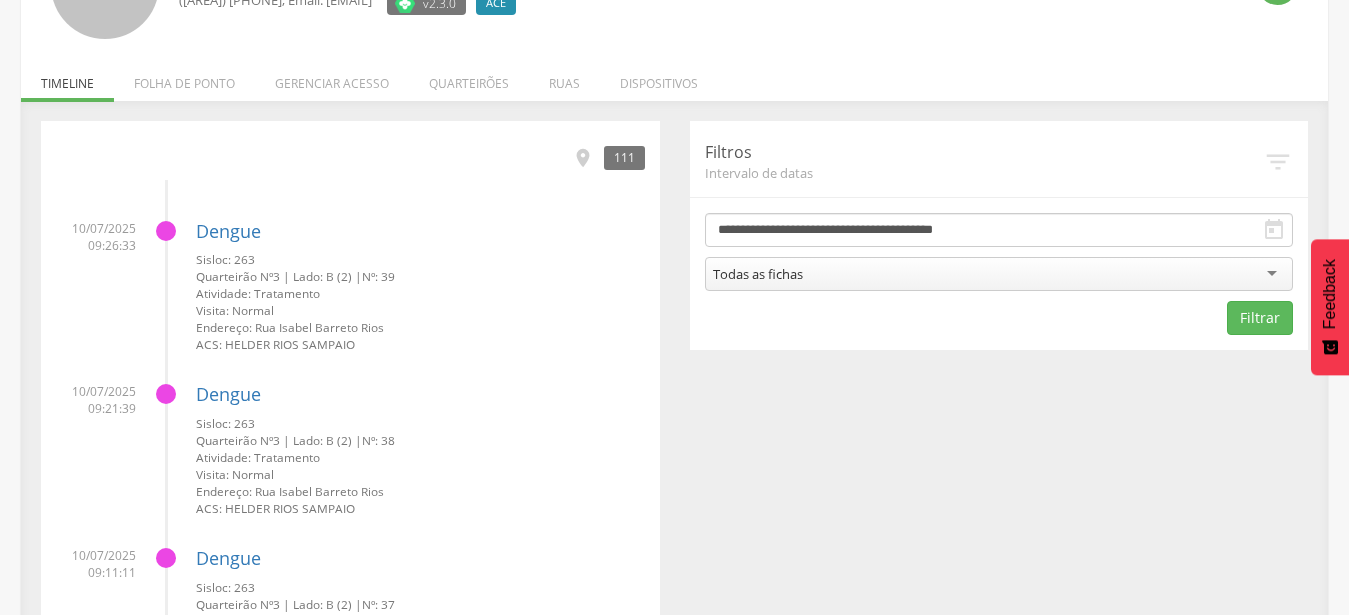 click on "
111
10/07/2025  09:26:33 Dengue  Sisloc: 263  Quarteirão Nº  3 |      Lado: B (2) |   Nº: 39 Atividade: Tratamento Visita: Normal  Endereço: Rua Isabel Barreto Rios ACS: Helder Rios Sampaio 10/07/2025  09:21:39 Dengue  Sisloc: 263  Quarteirão Nº  3 |      Lado: B (2) |   Nº: 38 Atividade: Tratamento Visita: Normal  Endereço: Rua Isabel Barreto Rios ACS: Helder Rios Sampaio 10/07/2025  09:11:11 Dengue  Sisloc: 263  Quarteirão Nº  3 |      Lado: B (2) |   Nº: 37 Atividade: Tratamento Visita: Normal  Endereço: Rua Isabel Barreto Rios ACS: Helder Rios Sampaio 10/07/2025  08:58:00 Dengue  Sisloc: 263  Quarteirão Nº  3 |      Lado: A (1) |   Nº: 36 Atividade: Tratamento Visita: Normal  Endereço: Rua João Augusto de Oliveira ACS: Helder Rios Sampaio 10/07/2025  08:57:56 Dengue  Sisloc: 263  Quarteirão Nº  3 |      Lado: A (1) |   Nº: 35 Atividade: Tratamento Visita: Fechado  Endereço: Rua João Augusto de Oliveira ACS: Helder Rios Sampaio 10/07/2025" at bounding box center (674, 9276) 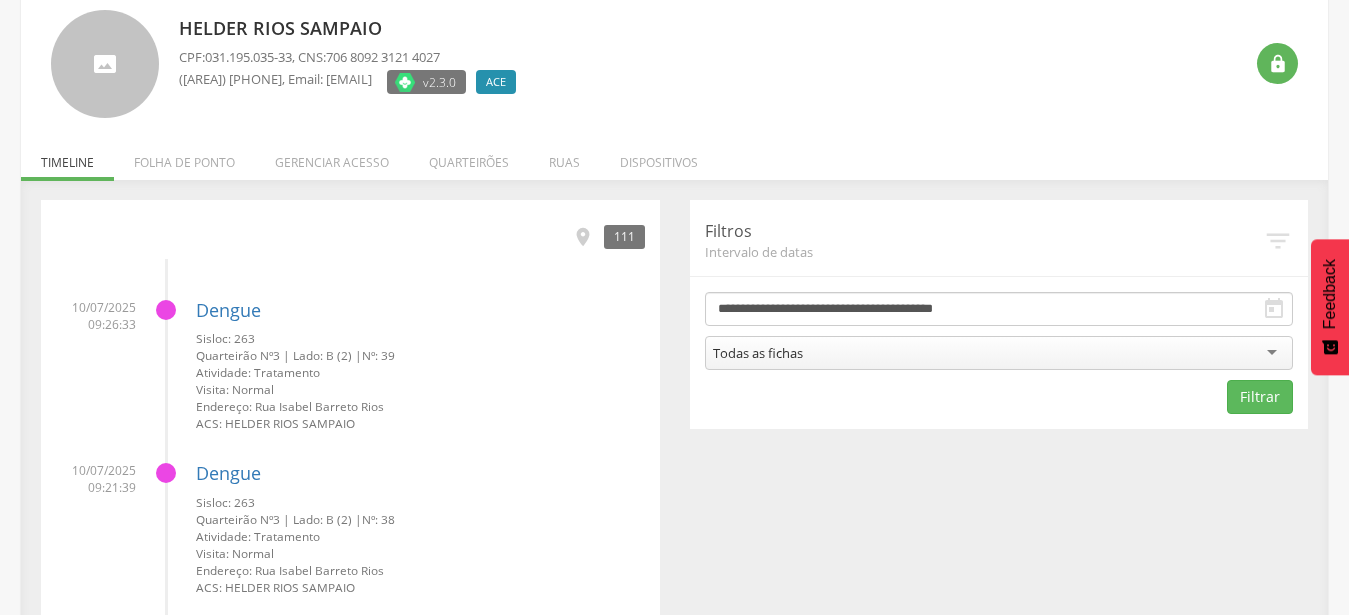 scroll, scrollTop: 0, scrollLeft: 0, axis: both 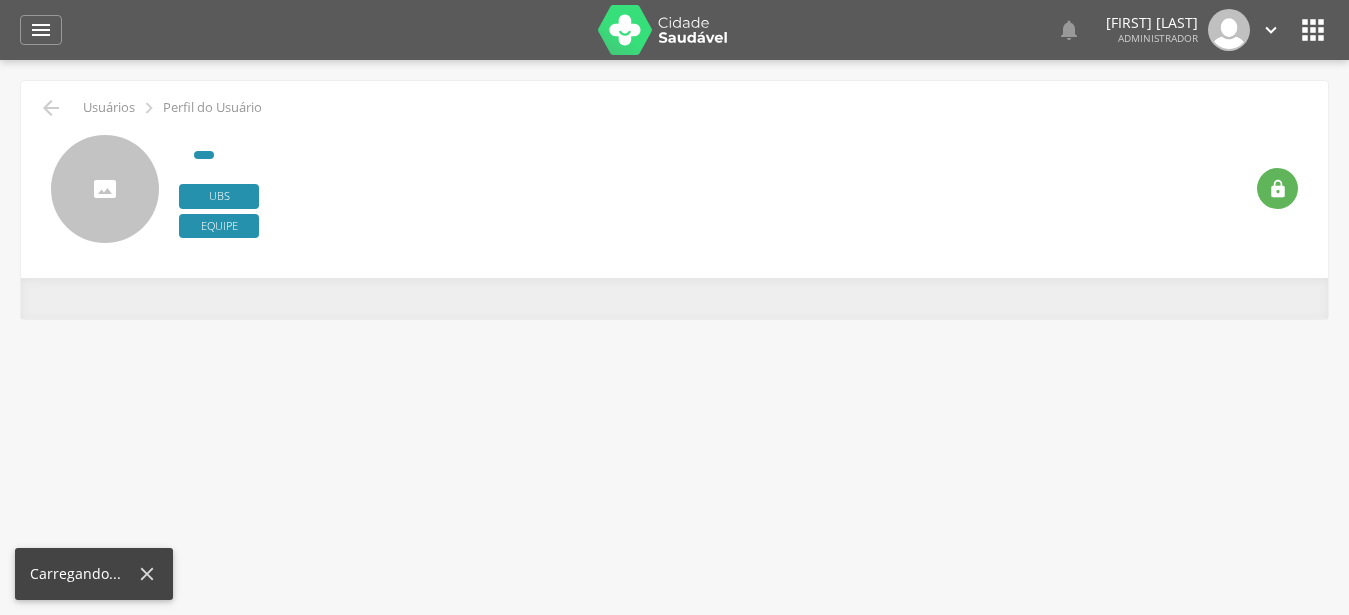 type on "**********" 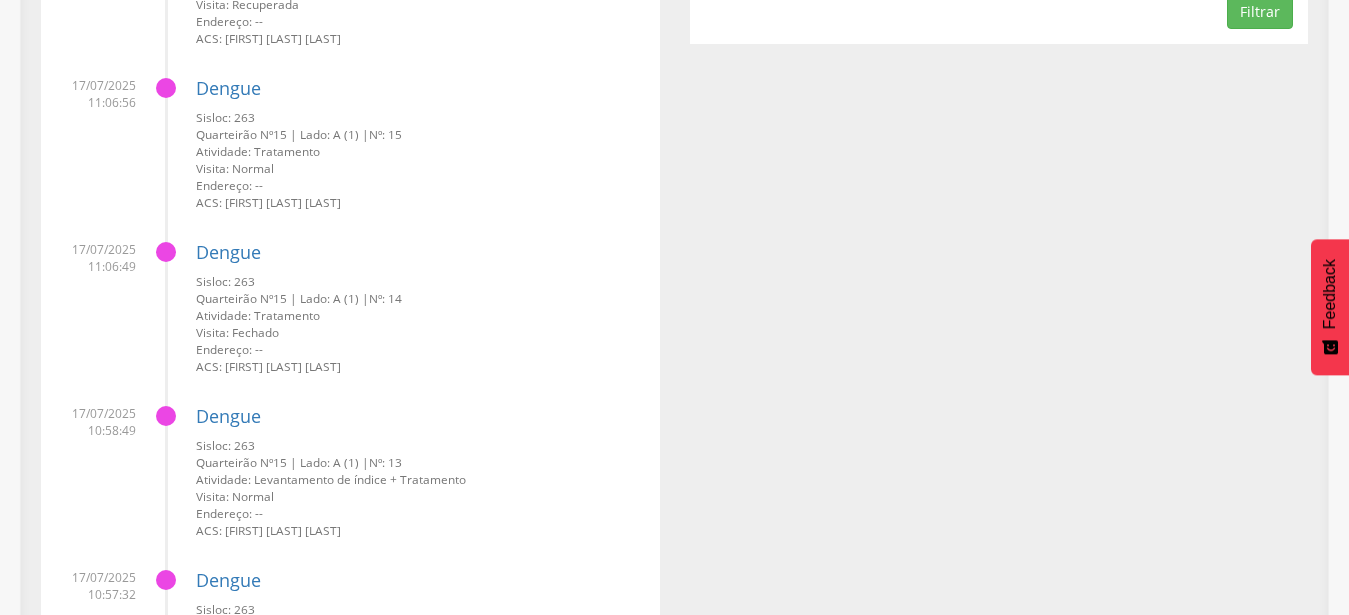 scroll, scrollTop: 0, scrollLeft: 0, axis: both 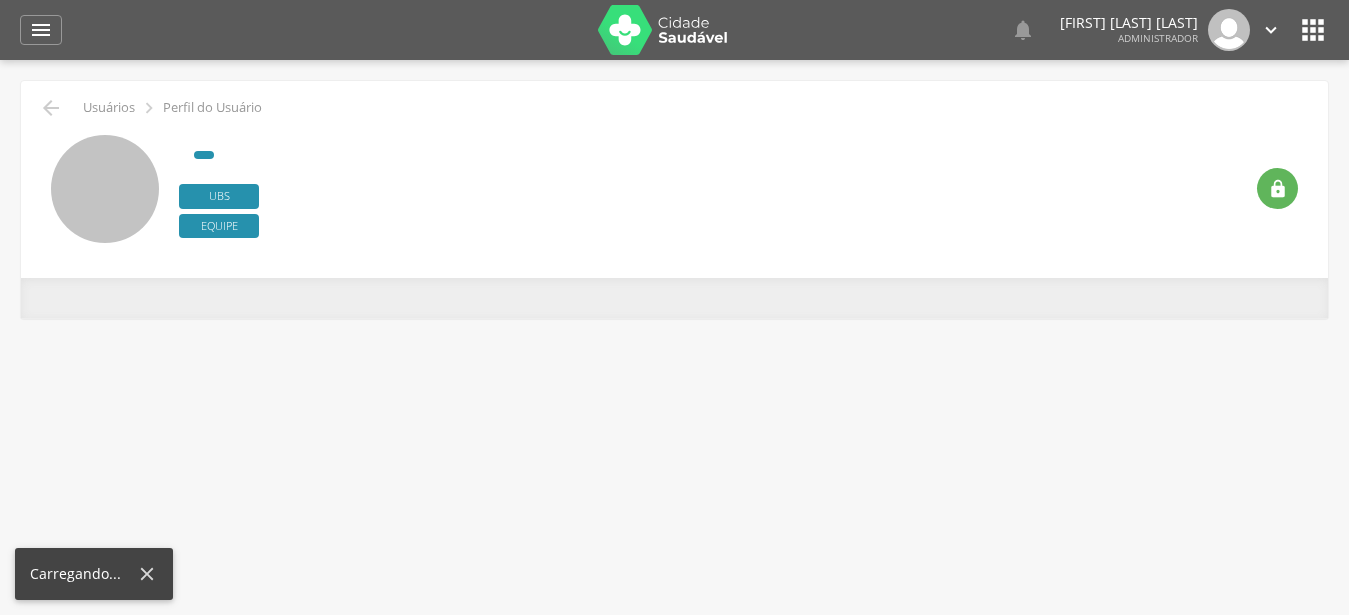 type on "**********" 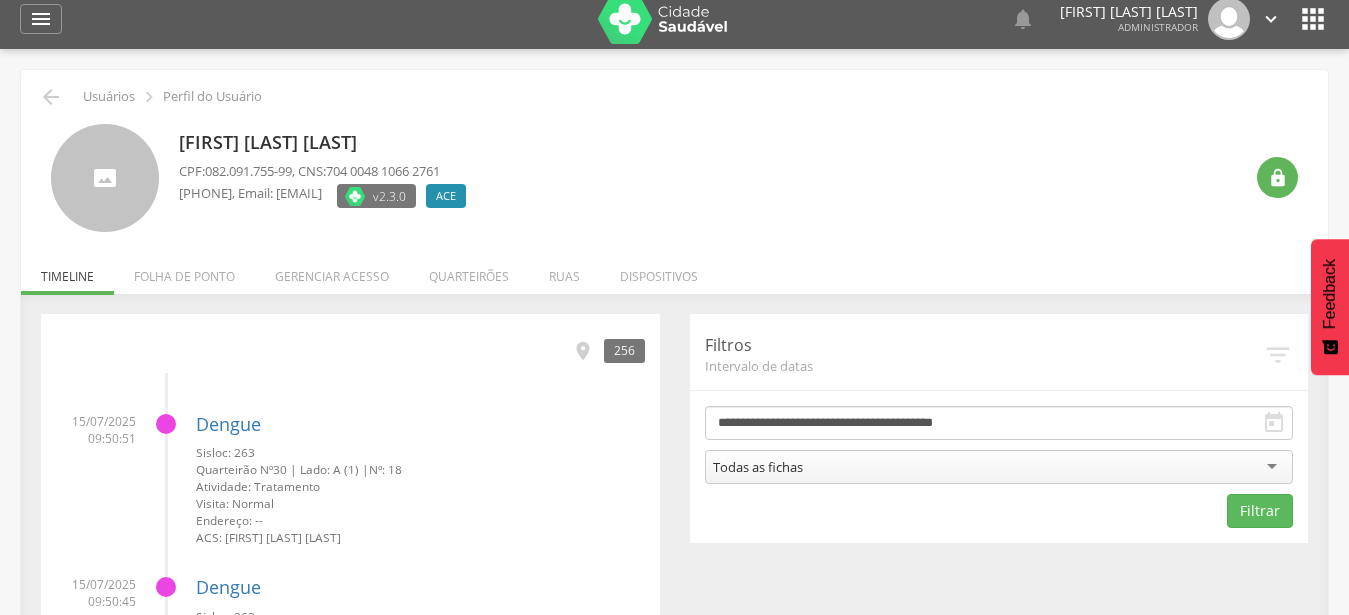 scroll, scrollTop: 0, scrollLeft: 0, axis: both 